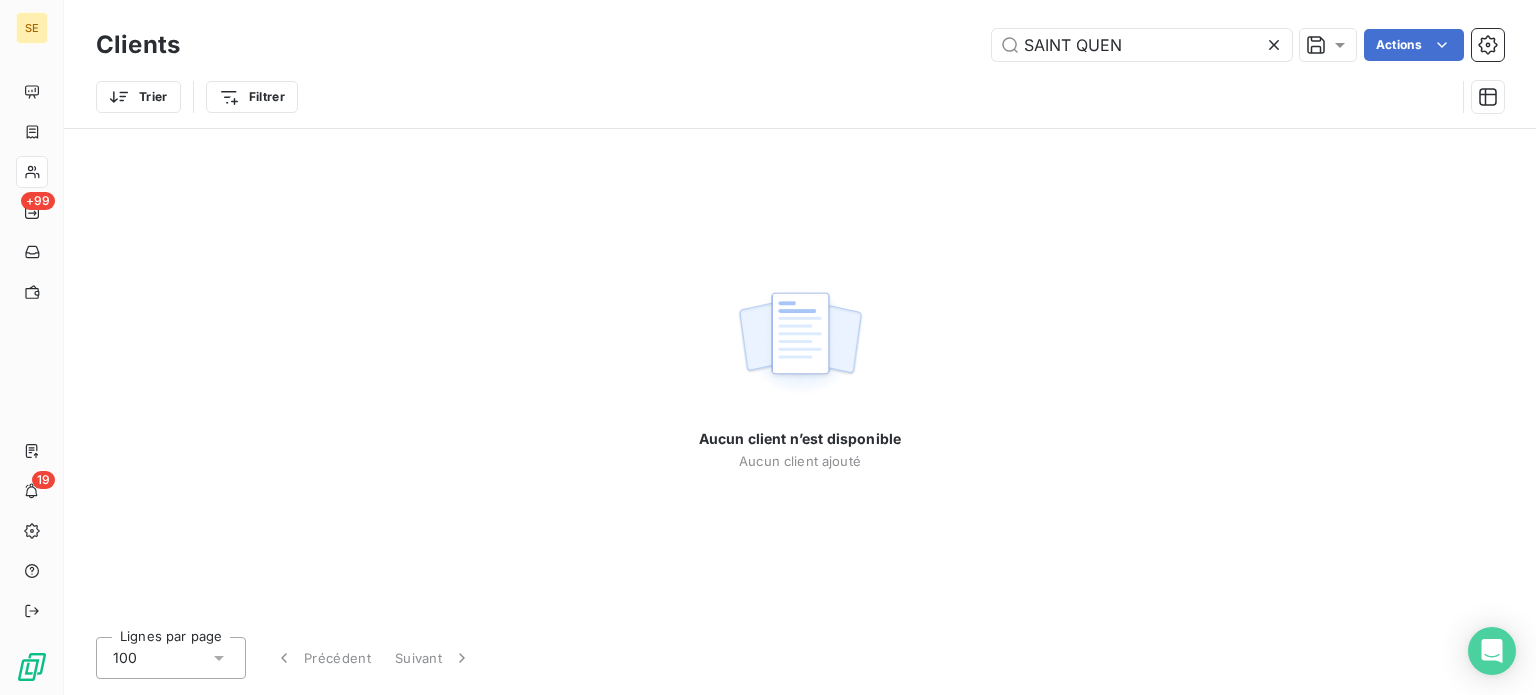 scroll, scrollTop: 0, scrollLeft: 0, axis: both 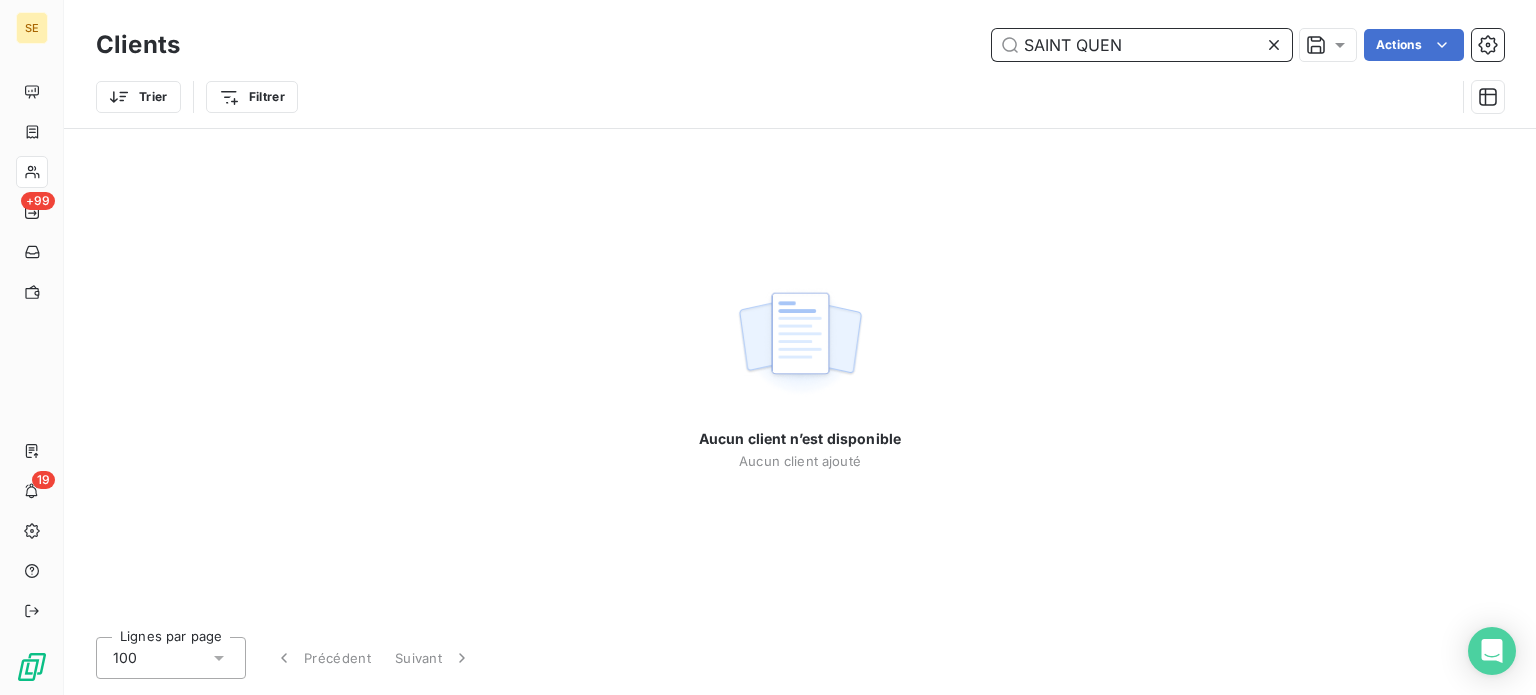 drag, startPoint x: 1170, startPoint y: 47, endPoint x: 876, endPoint y: 48, distance: 294.0017 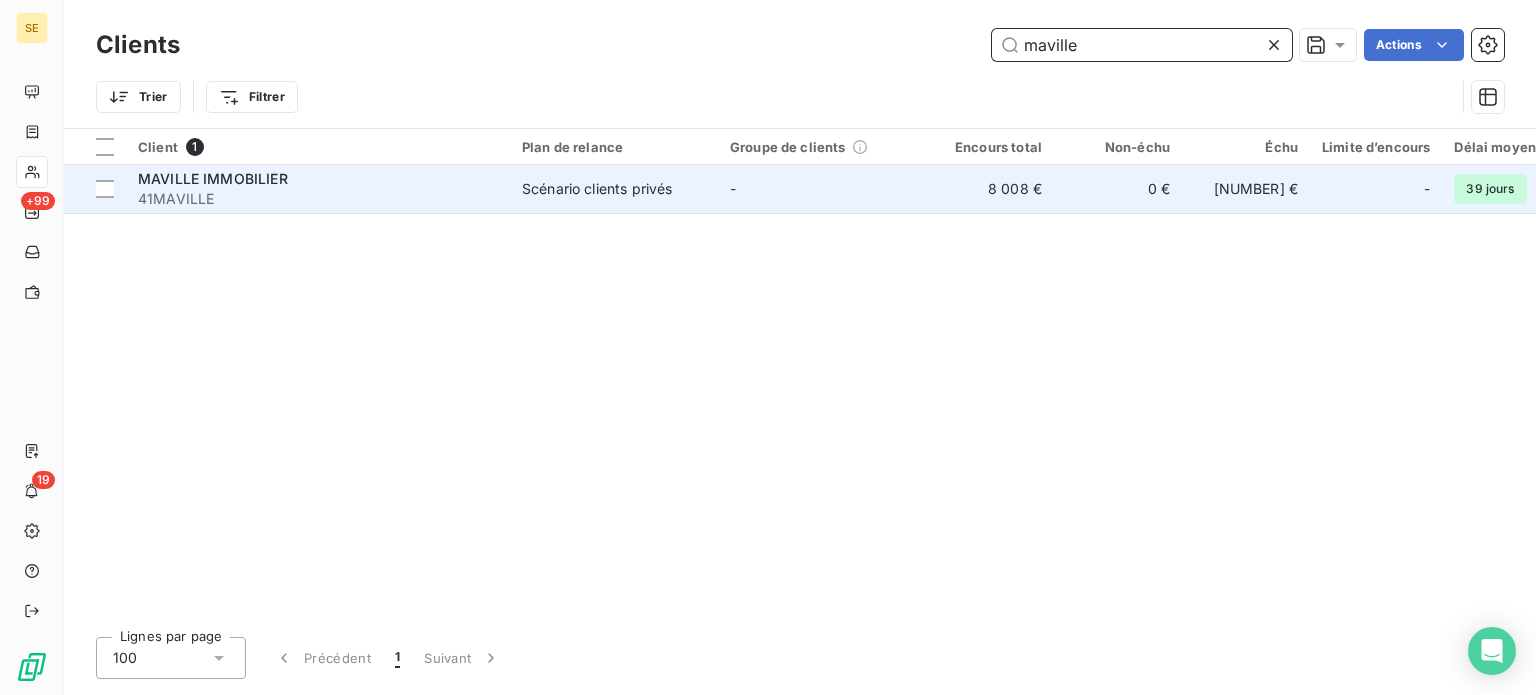 type on "maville" 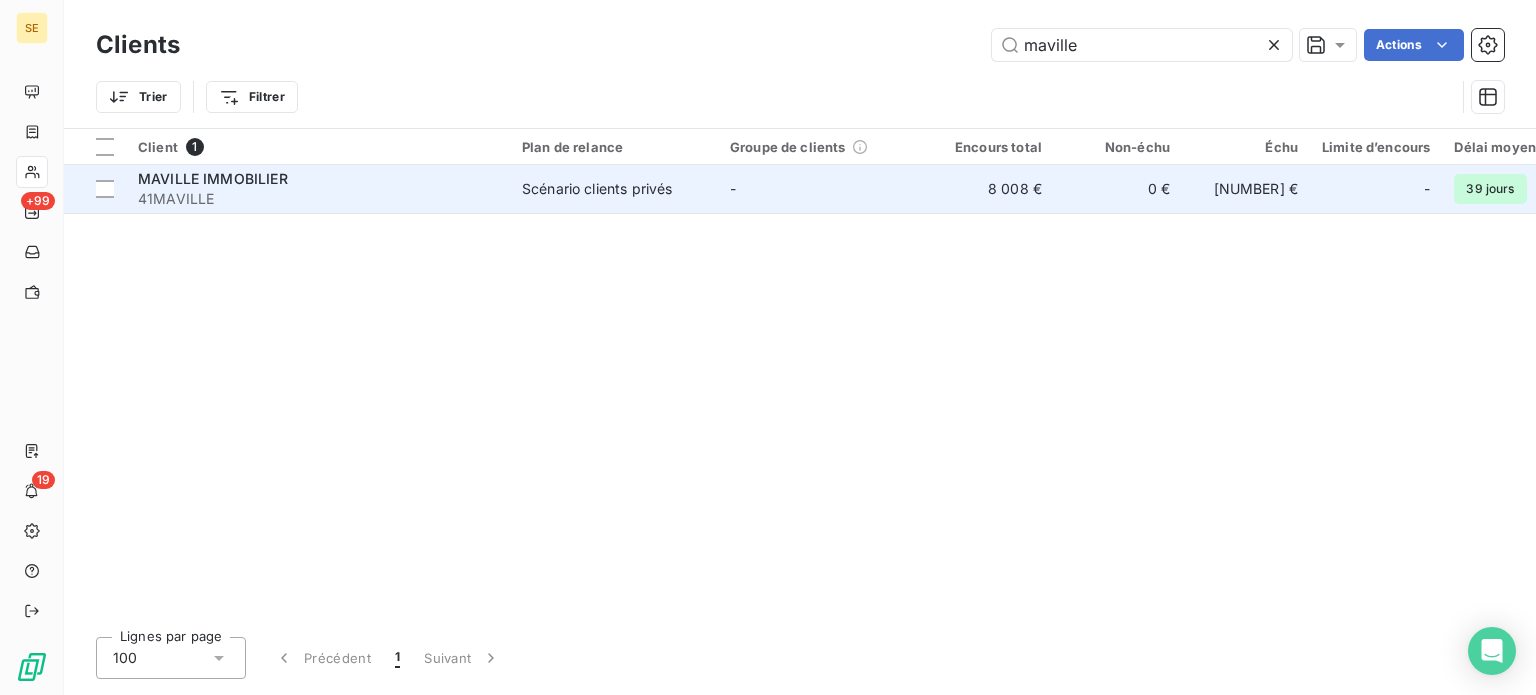 click on "41MAVILLE" at bounding box center (318, 199) 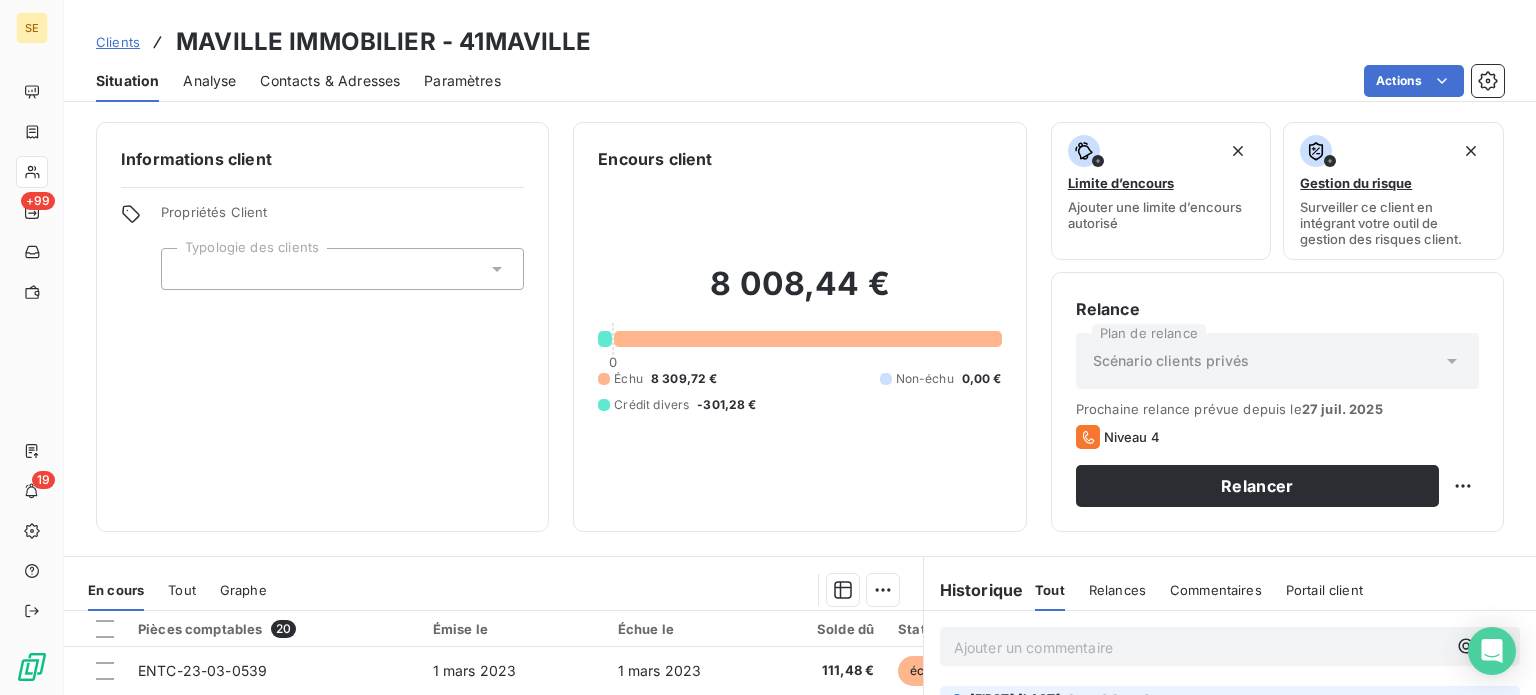 click on "Contacts & Adresses" at bounding box center [330, 81] 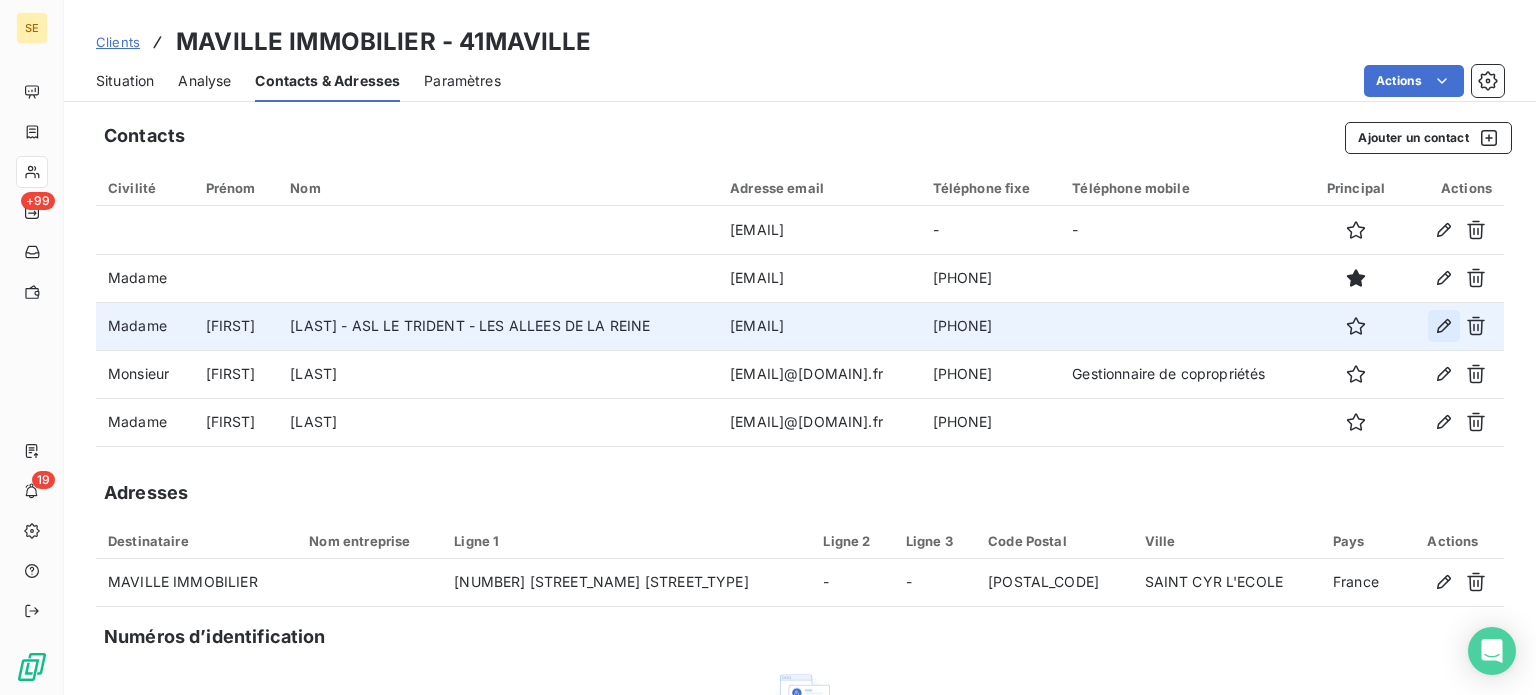 click 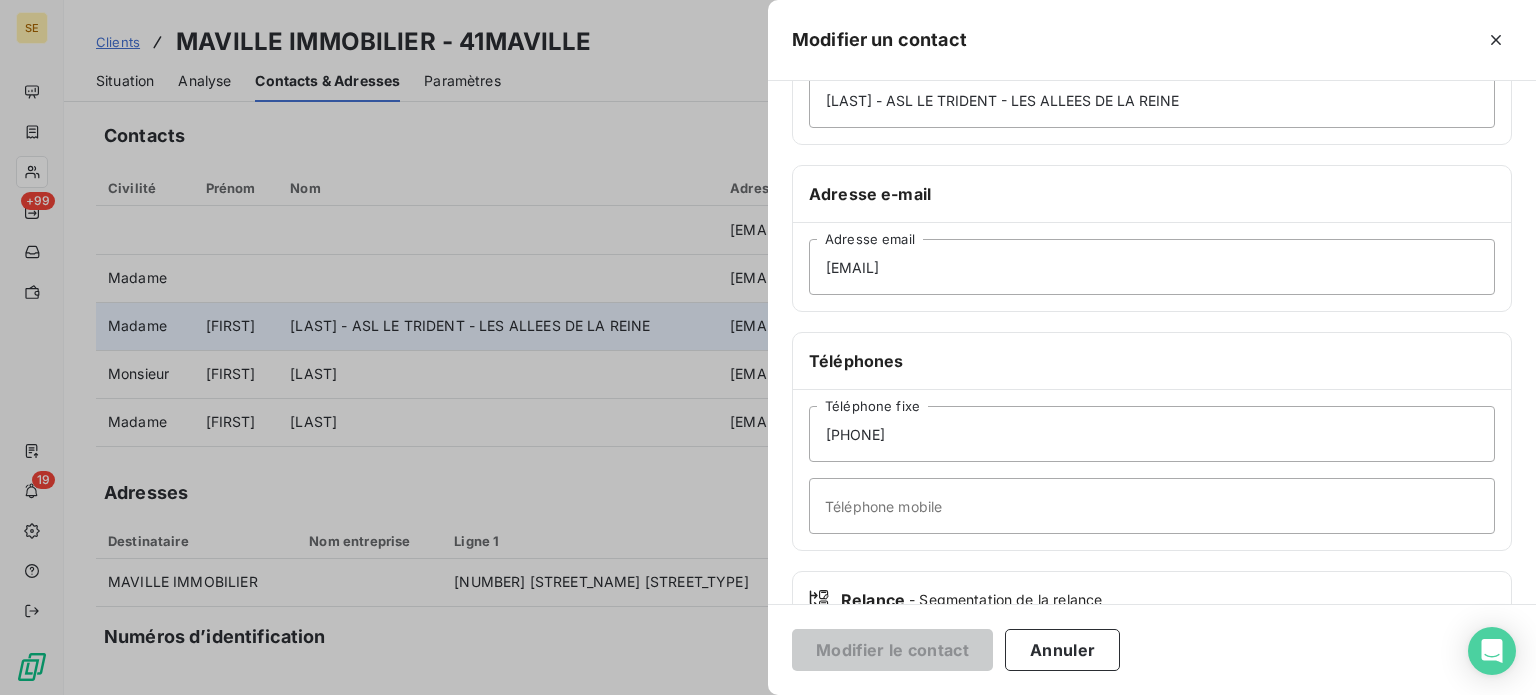 scroll, scrollTop: 300, scrollLeft: 0, axis: vertical 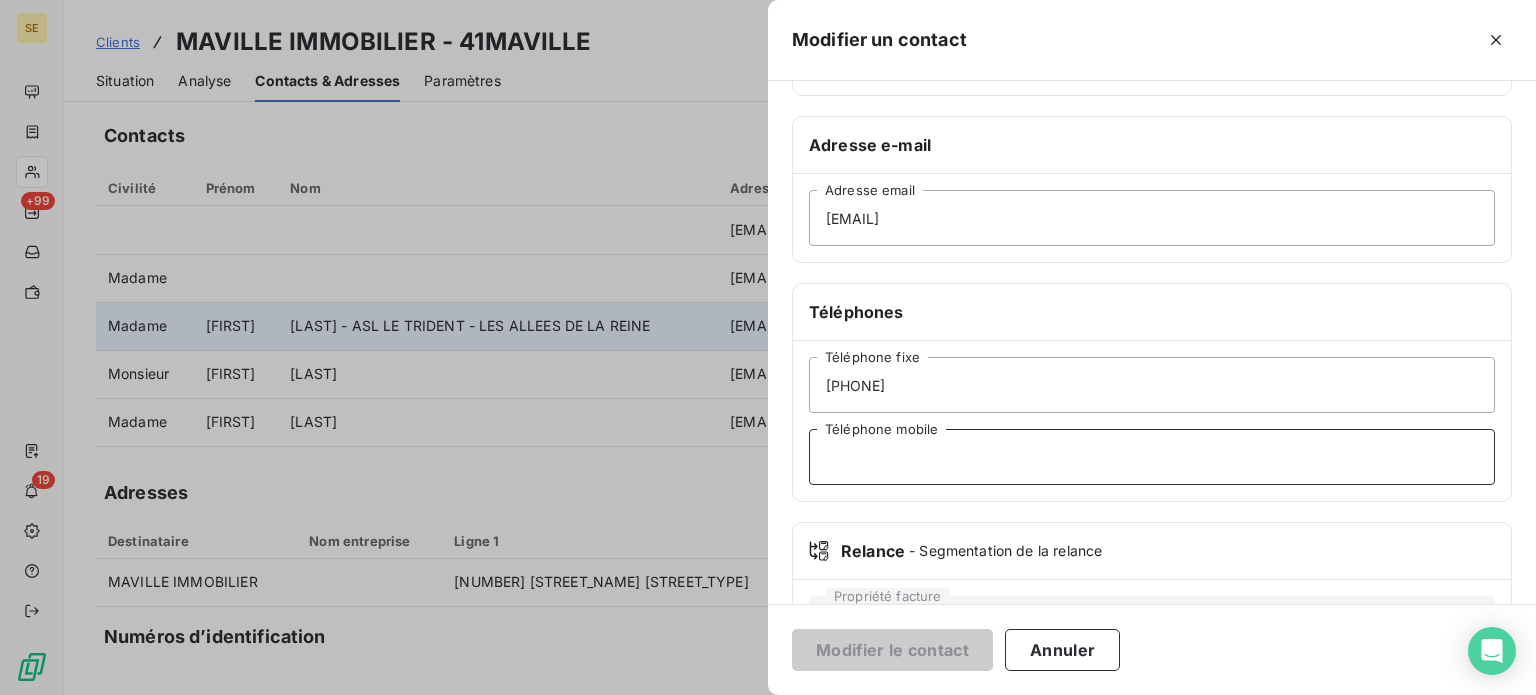 drag, startPoint x: 916, startPoint y: 455, endPoint x: 927, endPoint y: 452, distance: 11.401754 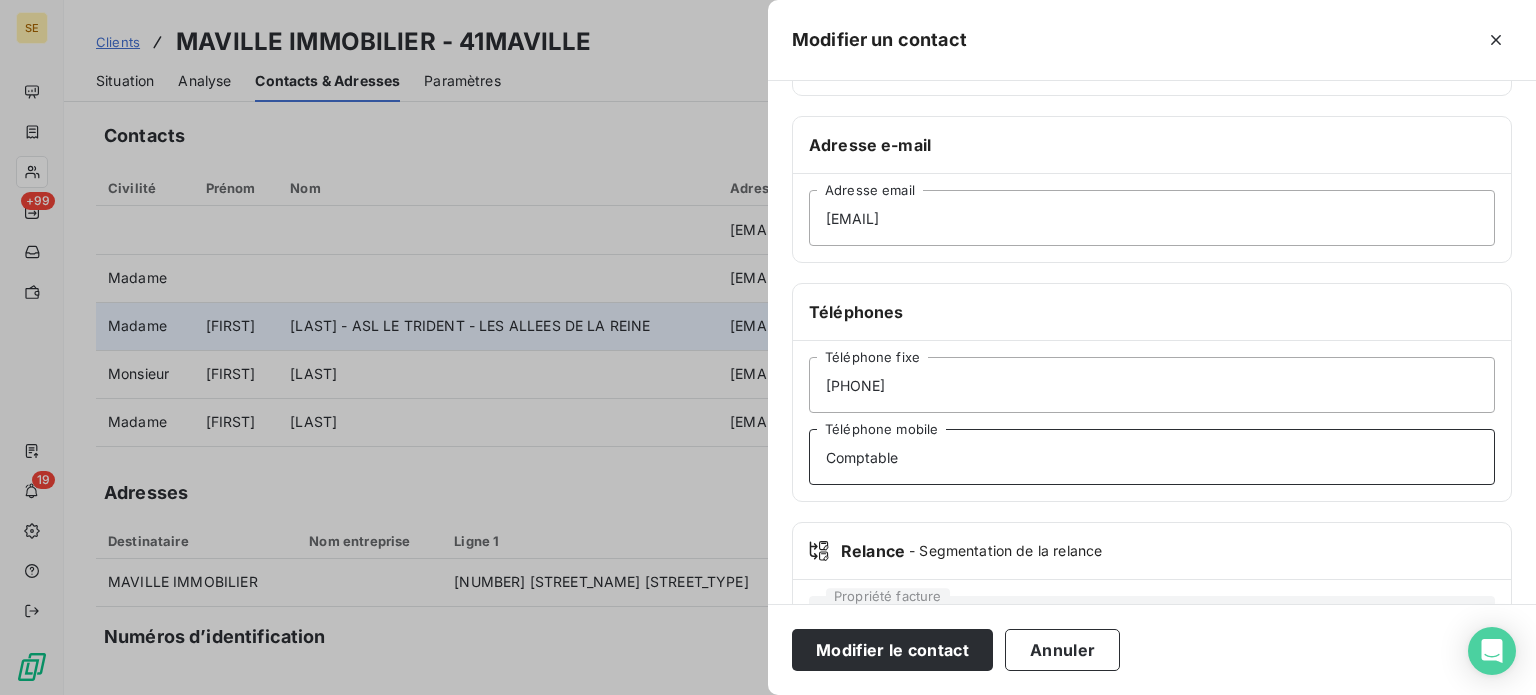 type on "Comptable" 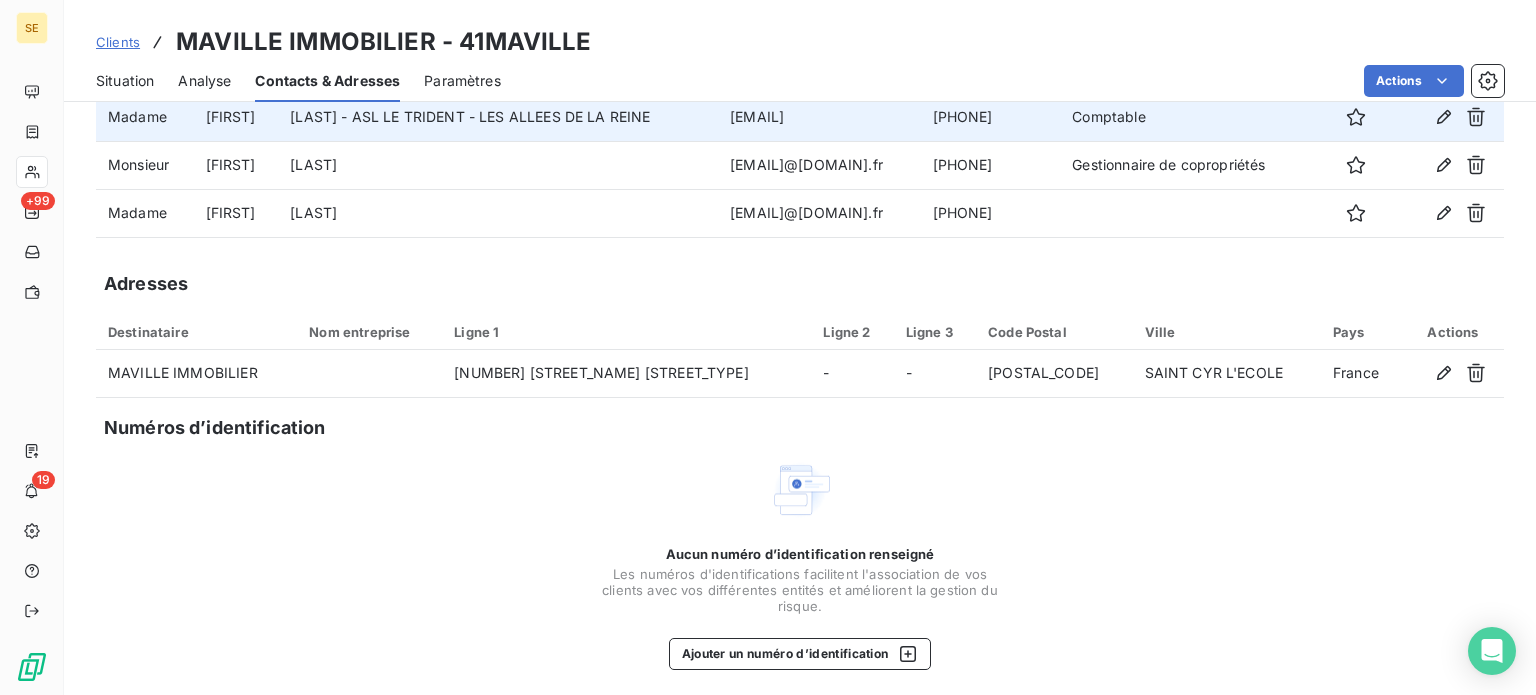 scroll, scrollTop: 216, scrollLeft: 0, axis: vertical 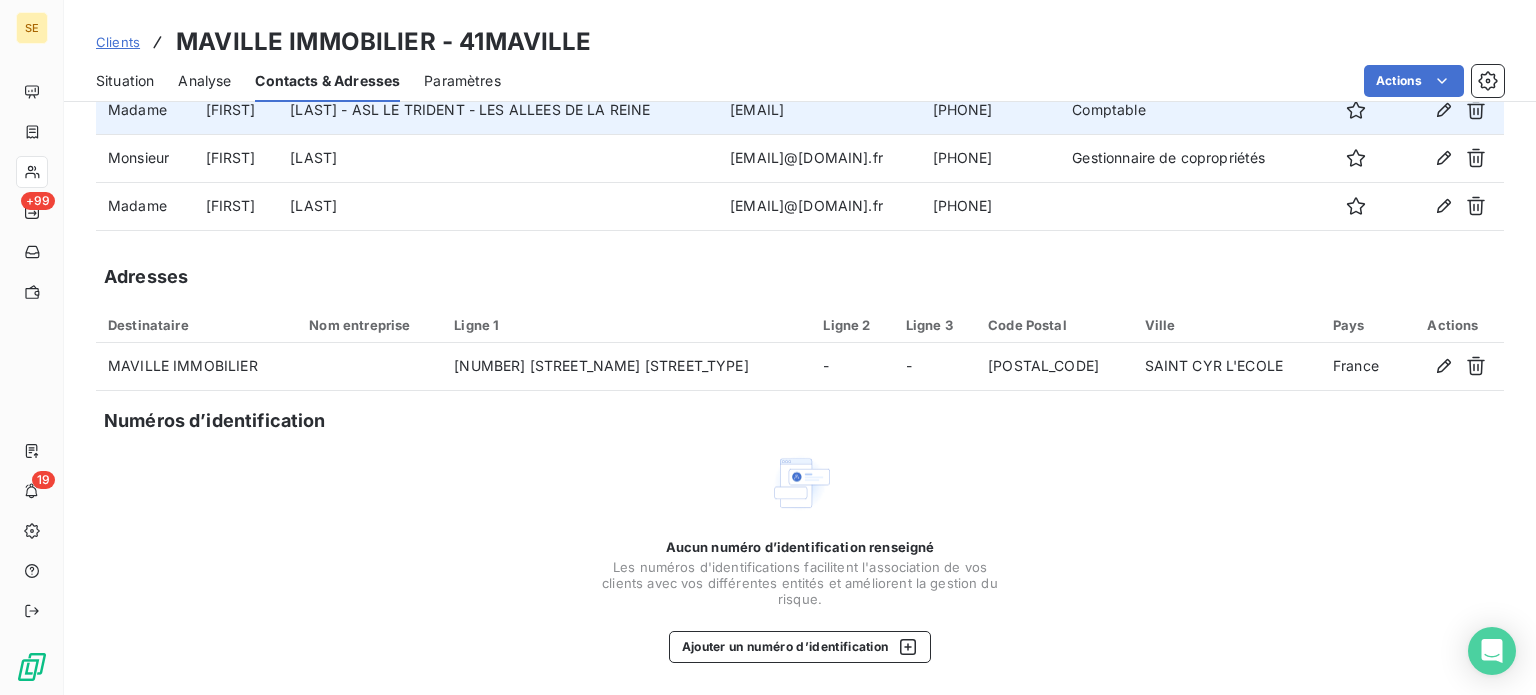 click on "Situation" at bounding box center [125, 81] 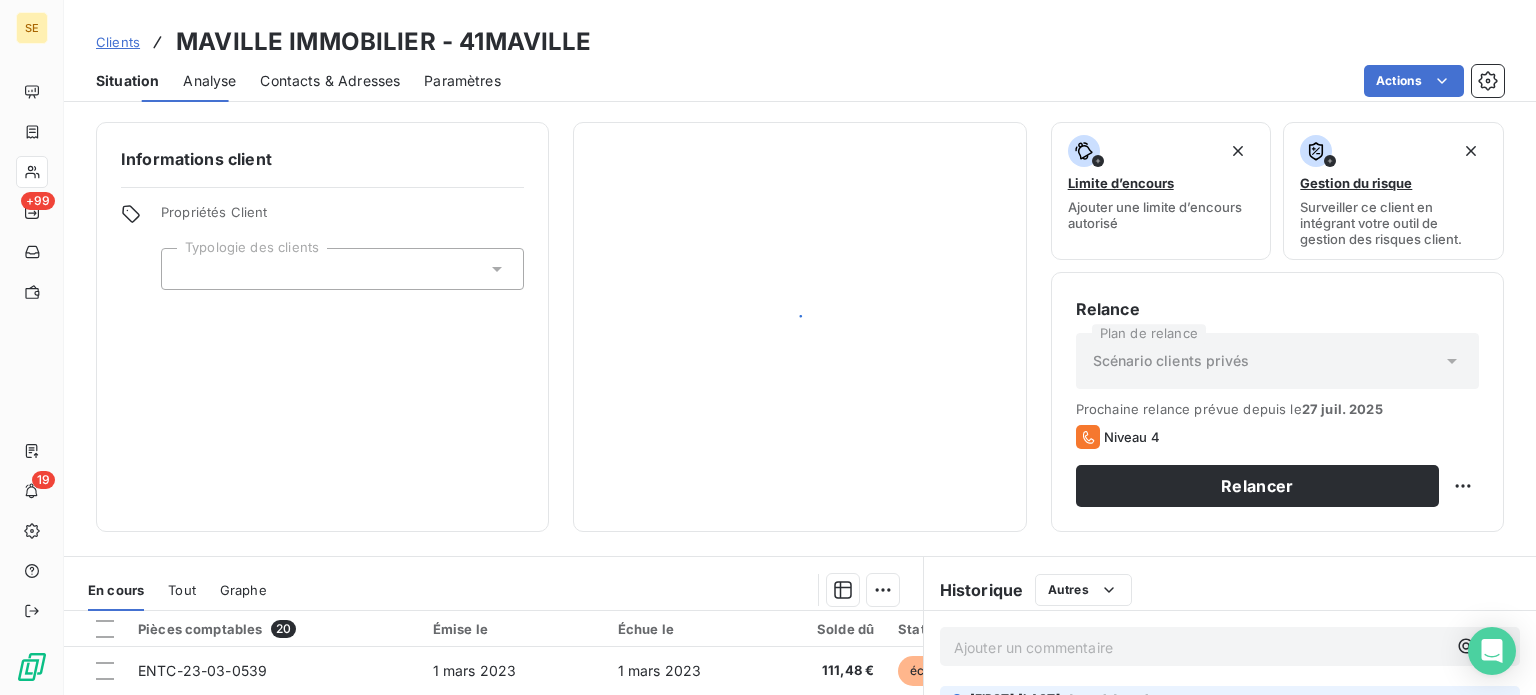 scroll, scrollTop: 0, scrollLeft: 0, axis: both 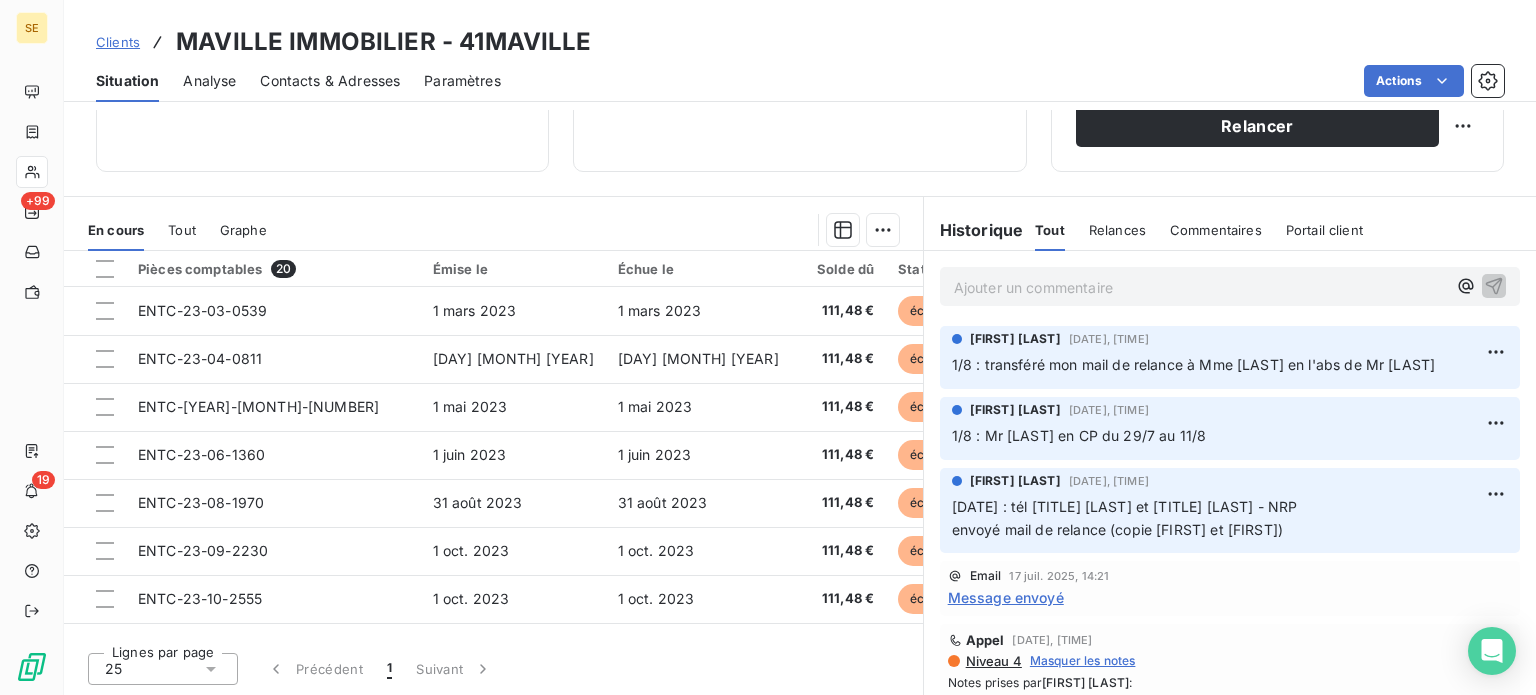 click on "Ajouter un commentaire ﻿" at bounding box center (1200, 287) 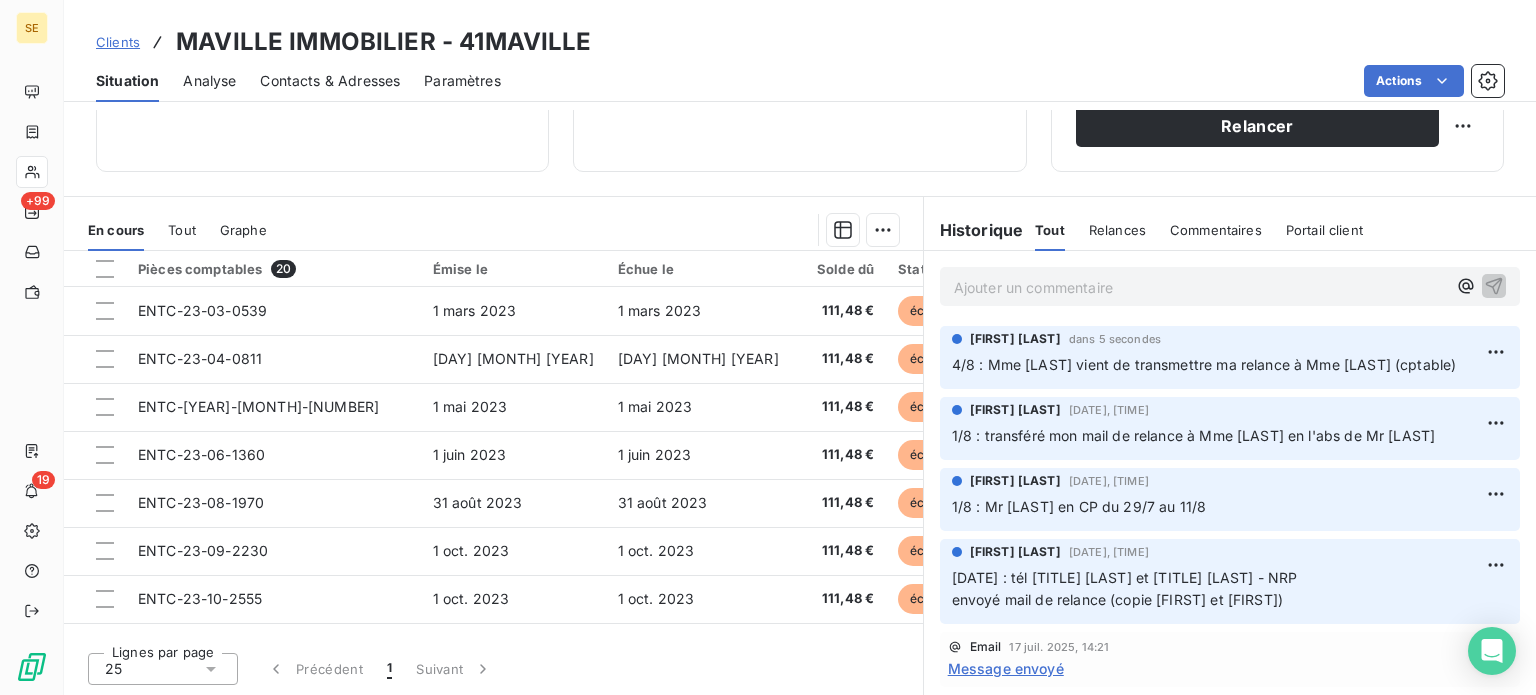 click on "Clients" at bounding box center (118, 42) 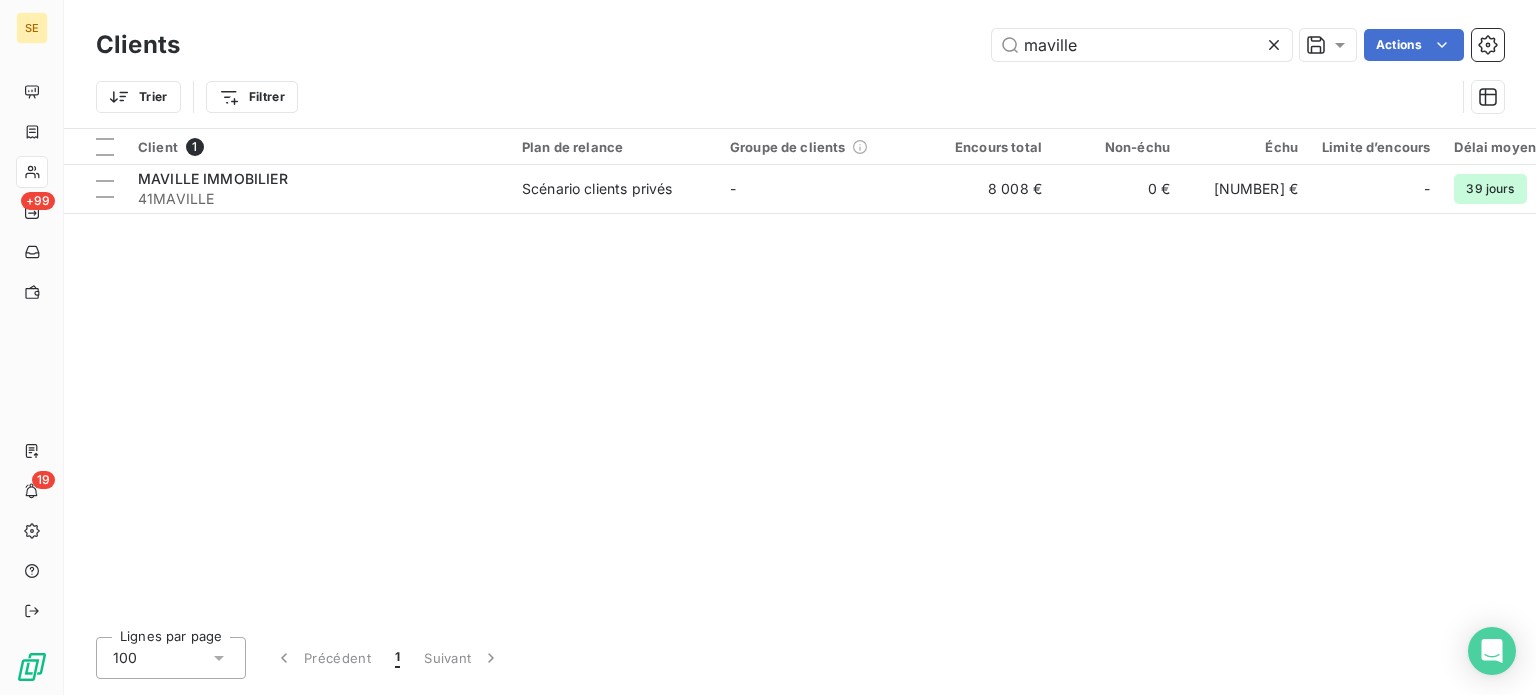 drag, startPoint x: 1102, startPoint y: 29, endPoint x: 924, endPoint y: 27, distance: 178.01123 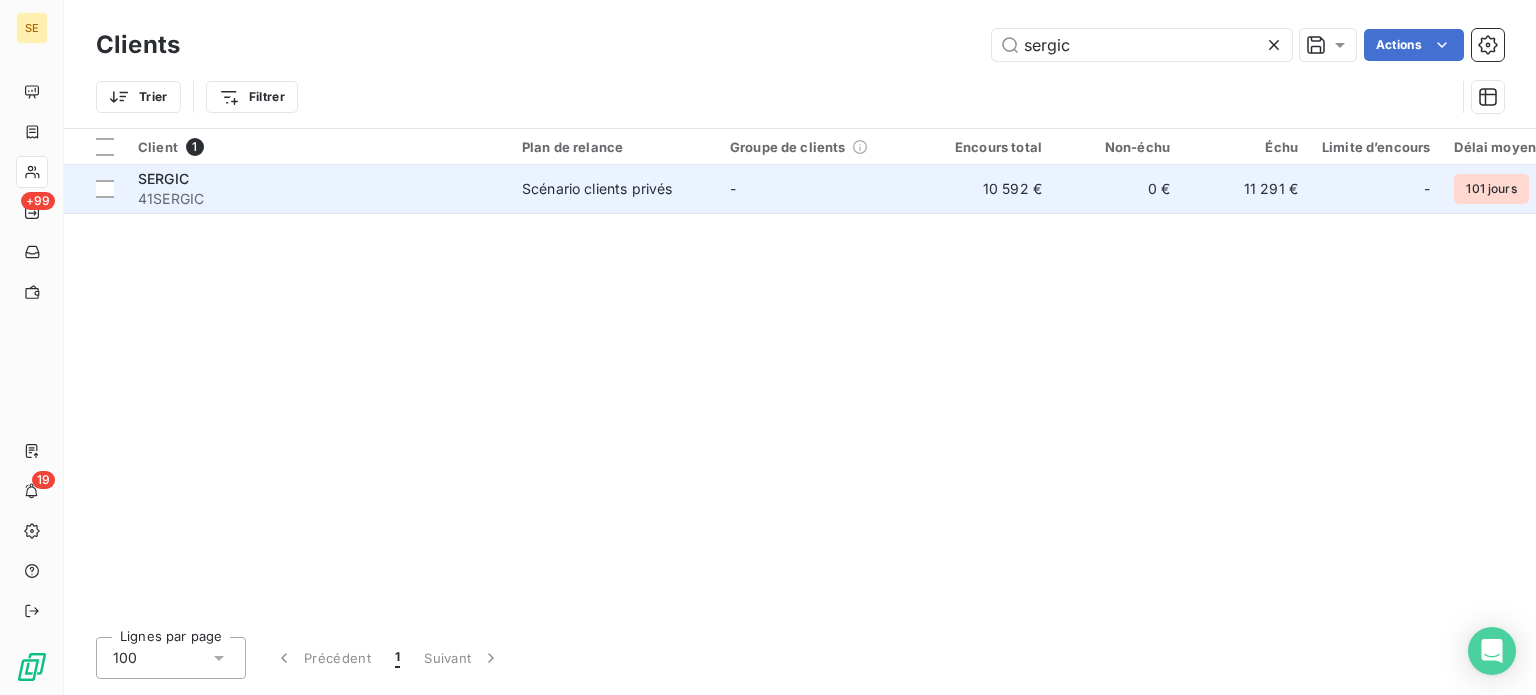 type on "sergic" 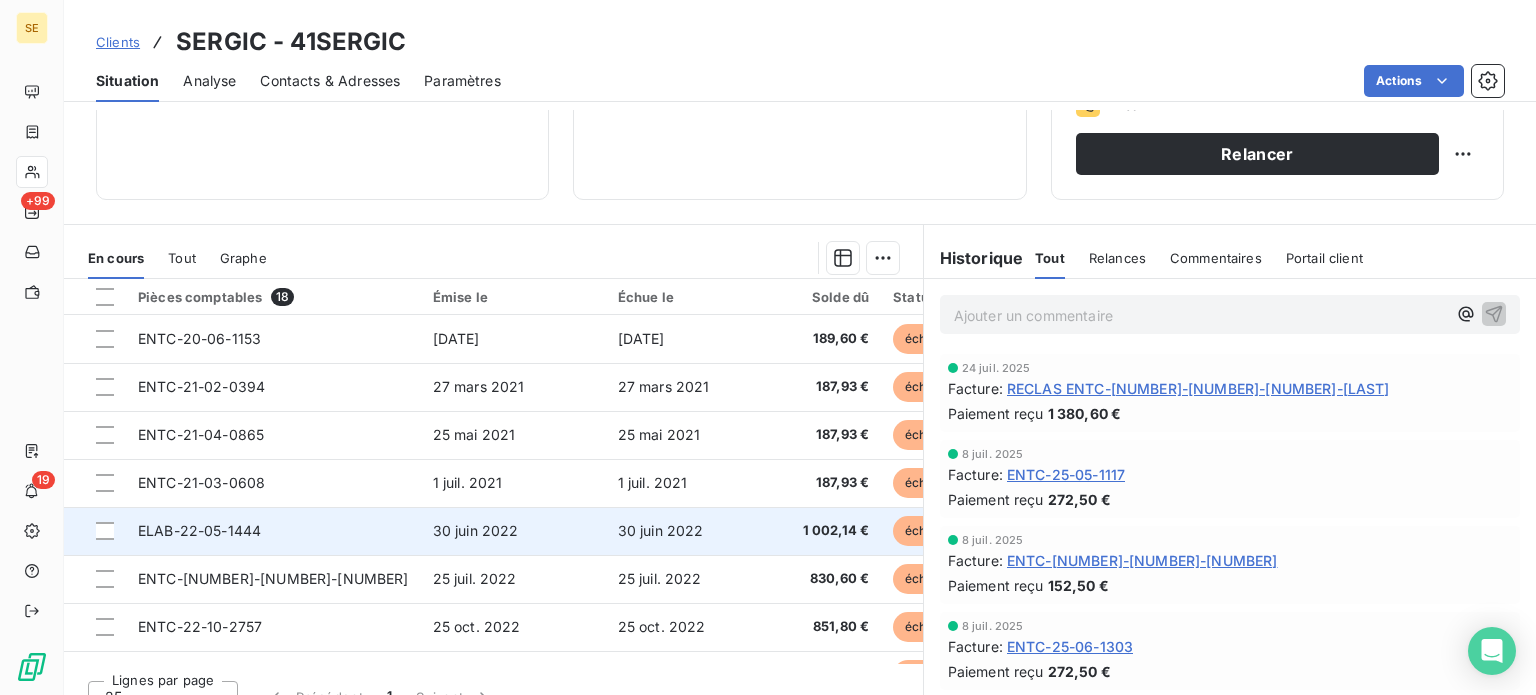 scroll, scrollTop: 360, scrollLeft: 0, axis: vertical 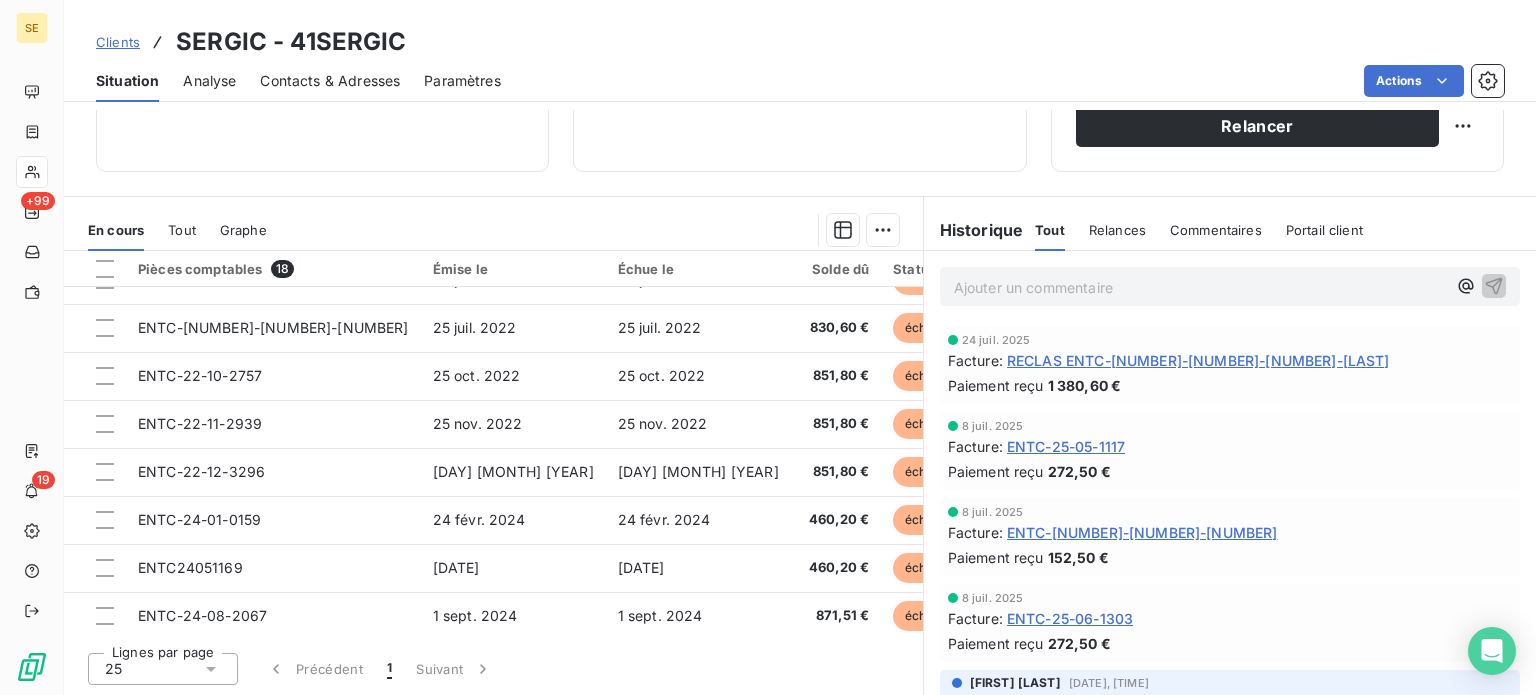 click on "Contacts & Adresses" at bounding box center (330, 81) 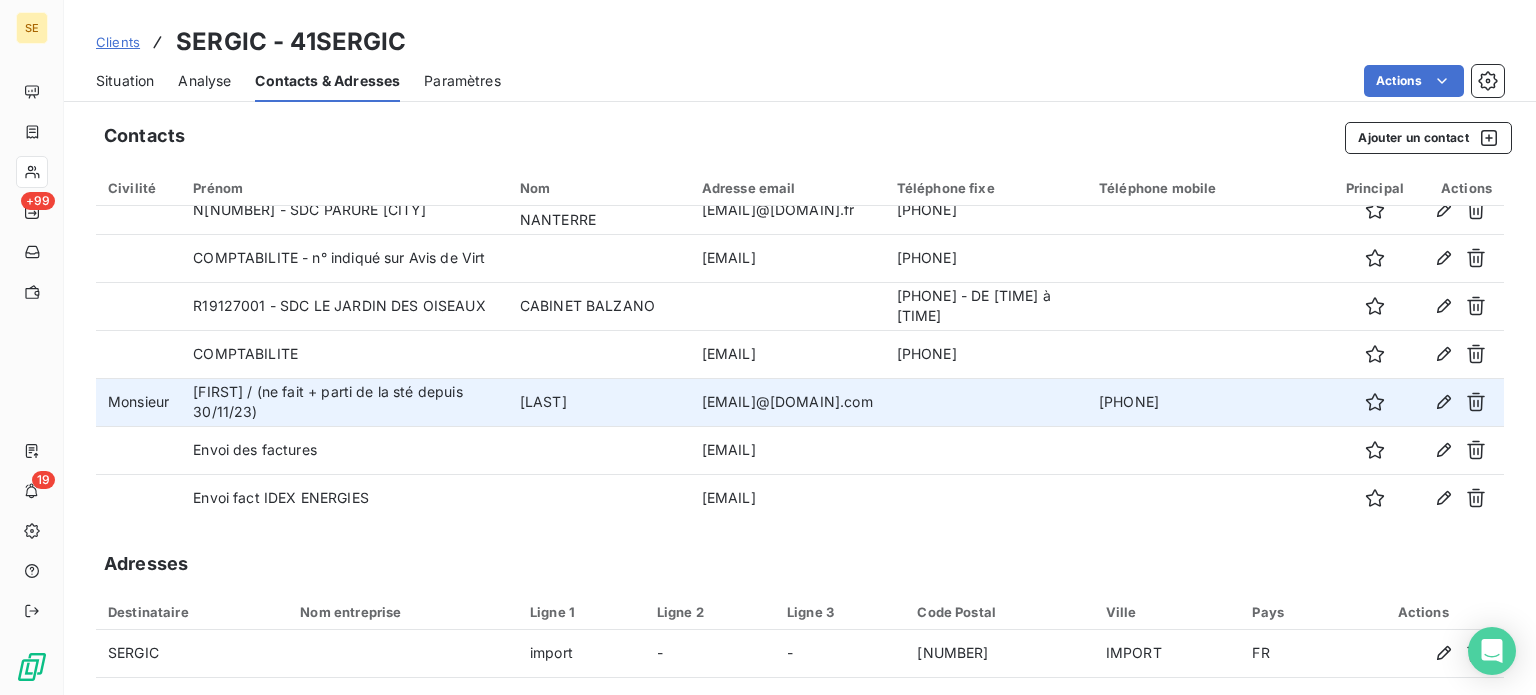 scroll, scrollTop: 120, scrollLeft: 0, axis: vertical 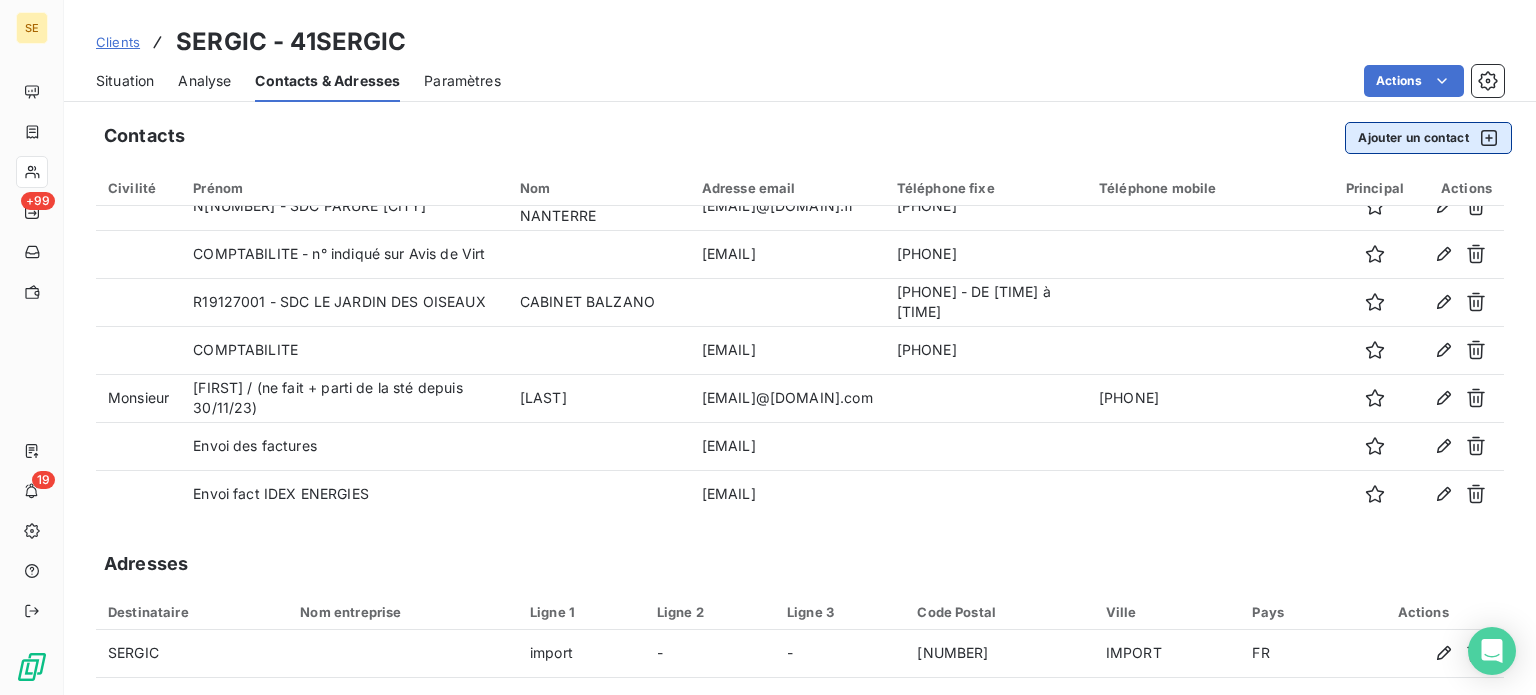 click on "Ajouter un contact" at bounding box center [1428, 138] 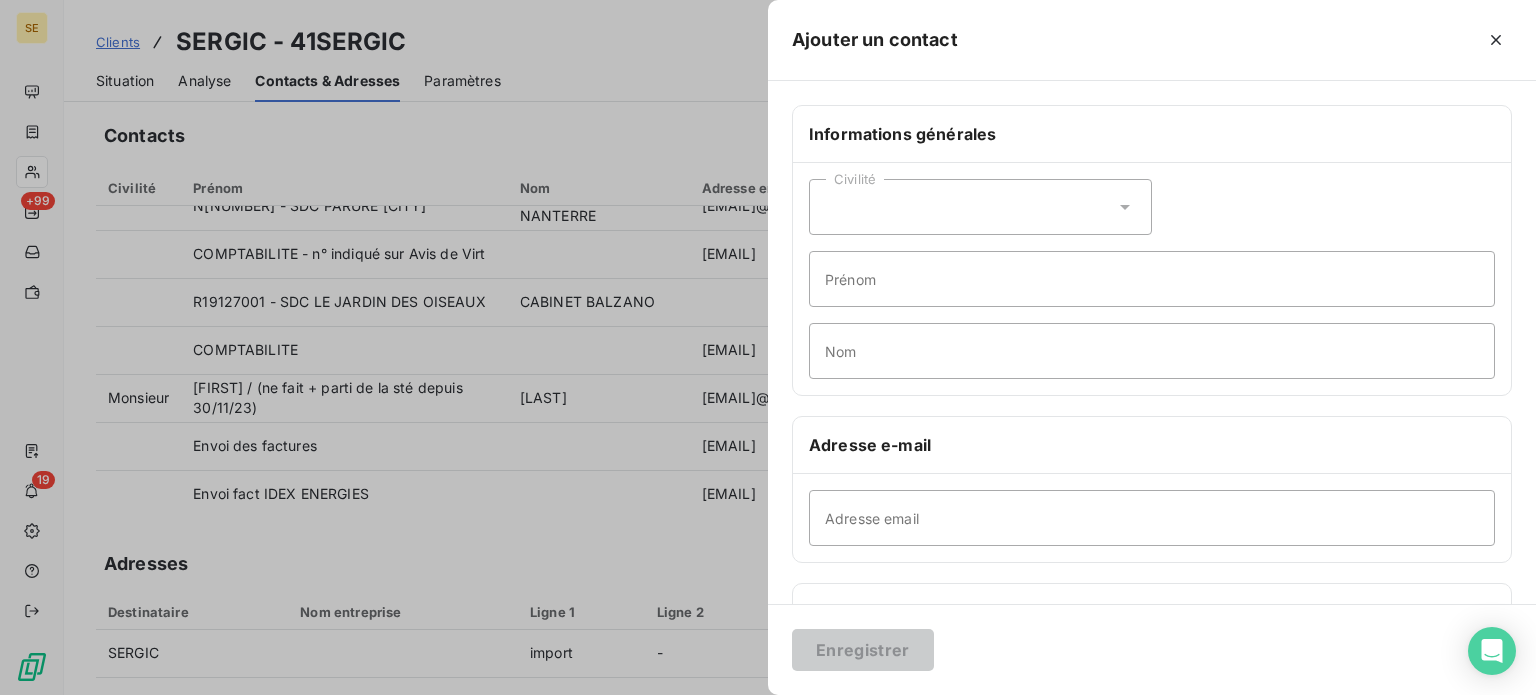 click 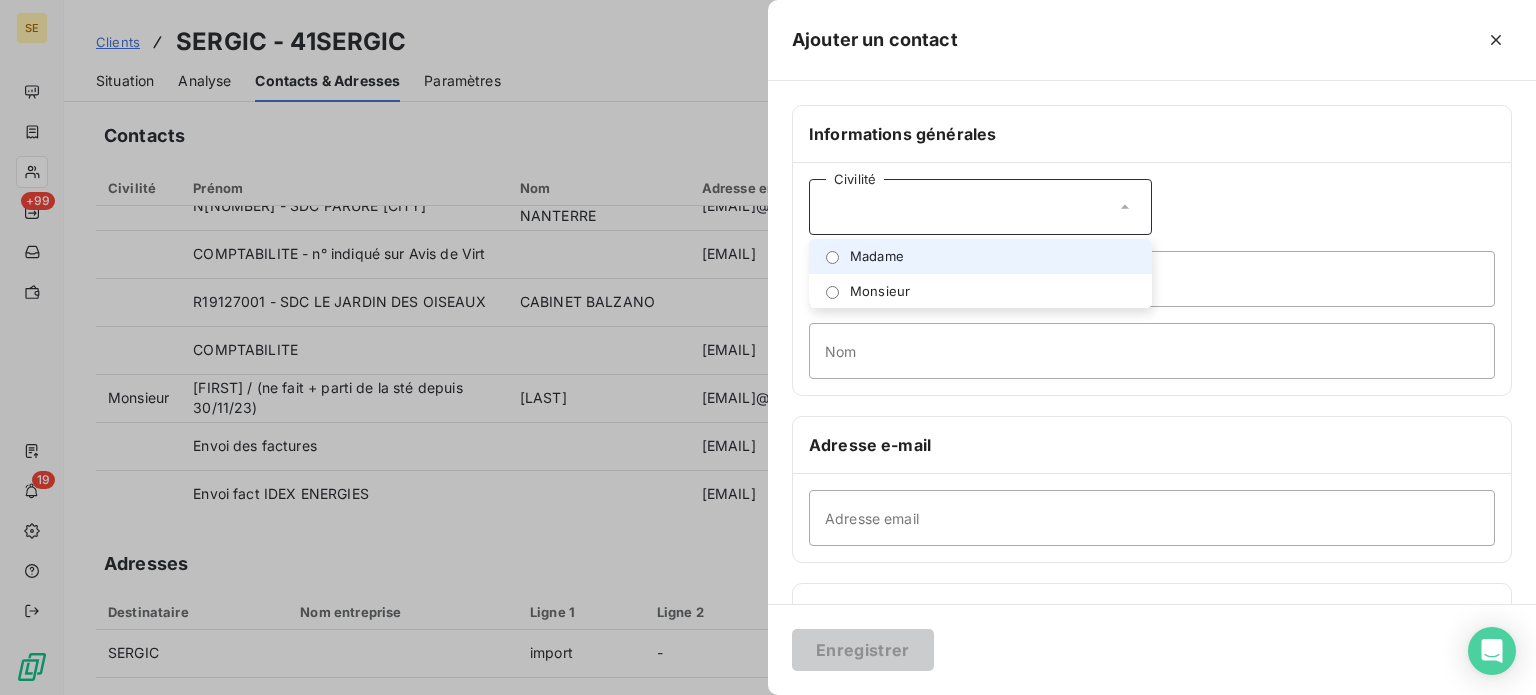 click on "Madame" at bounding box center (980, 256) 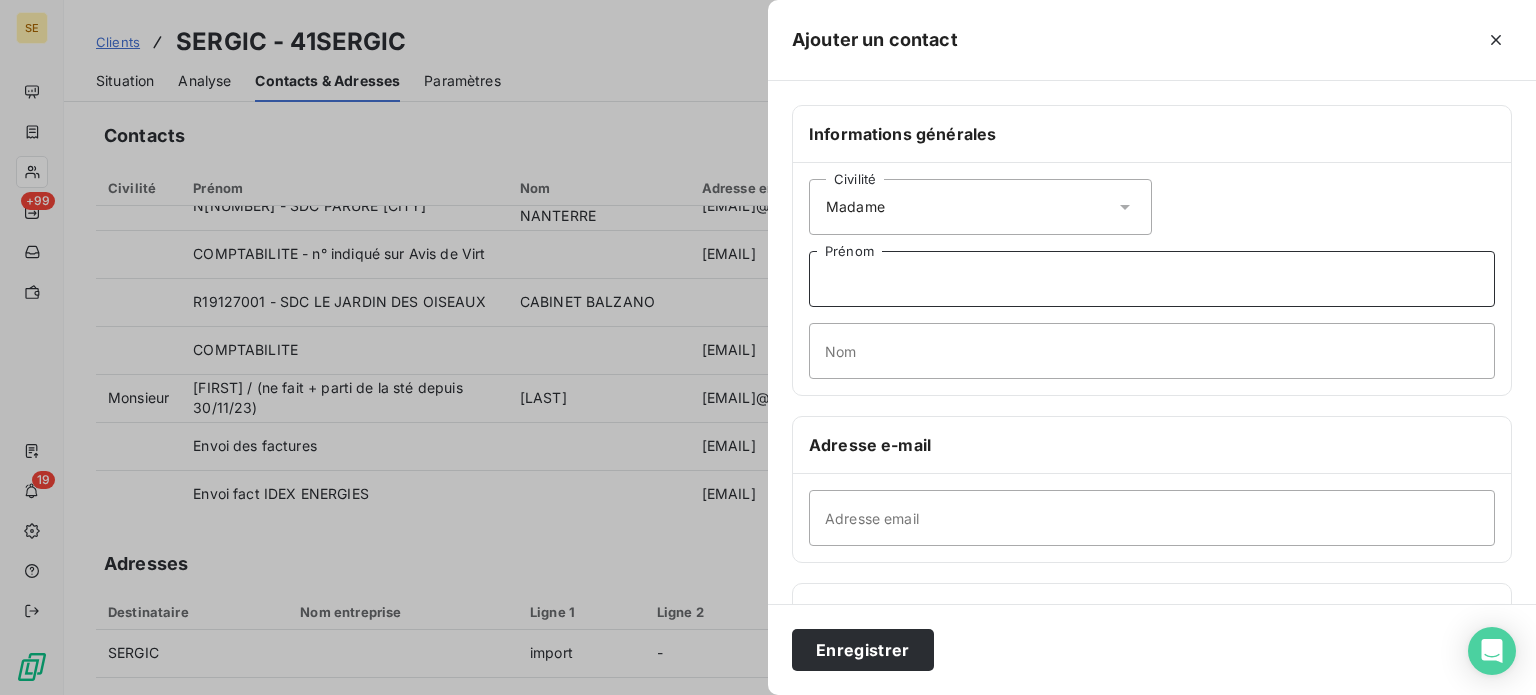 click on "Prénom" at bounding box center [1152, 279] 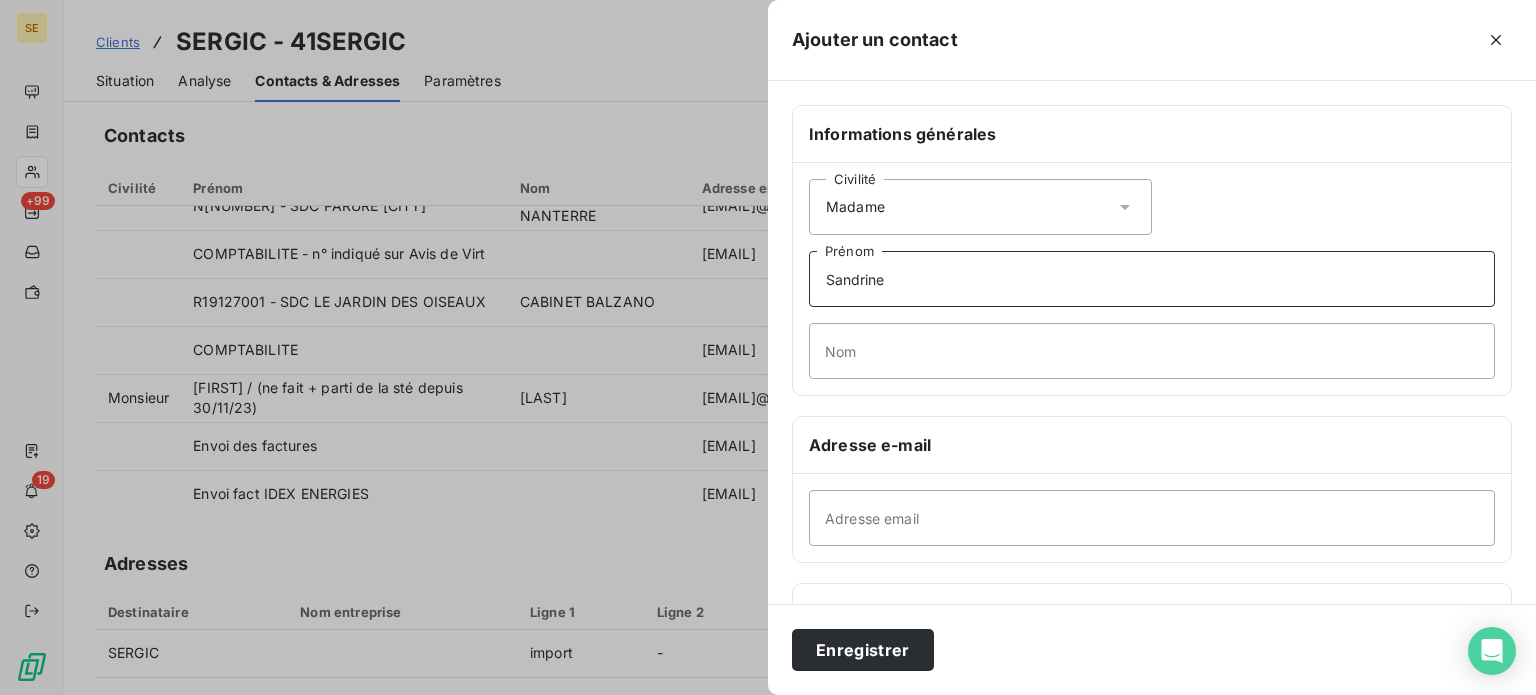 type on "Sandrine" 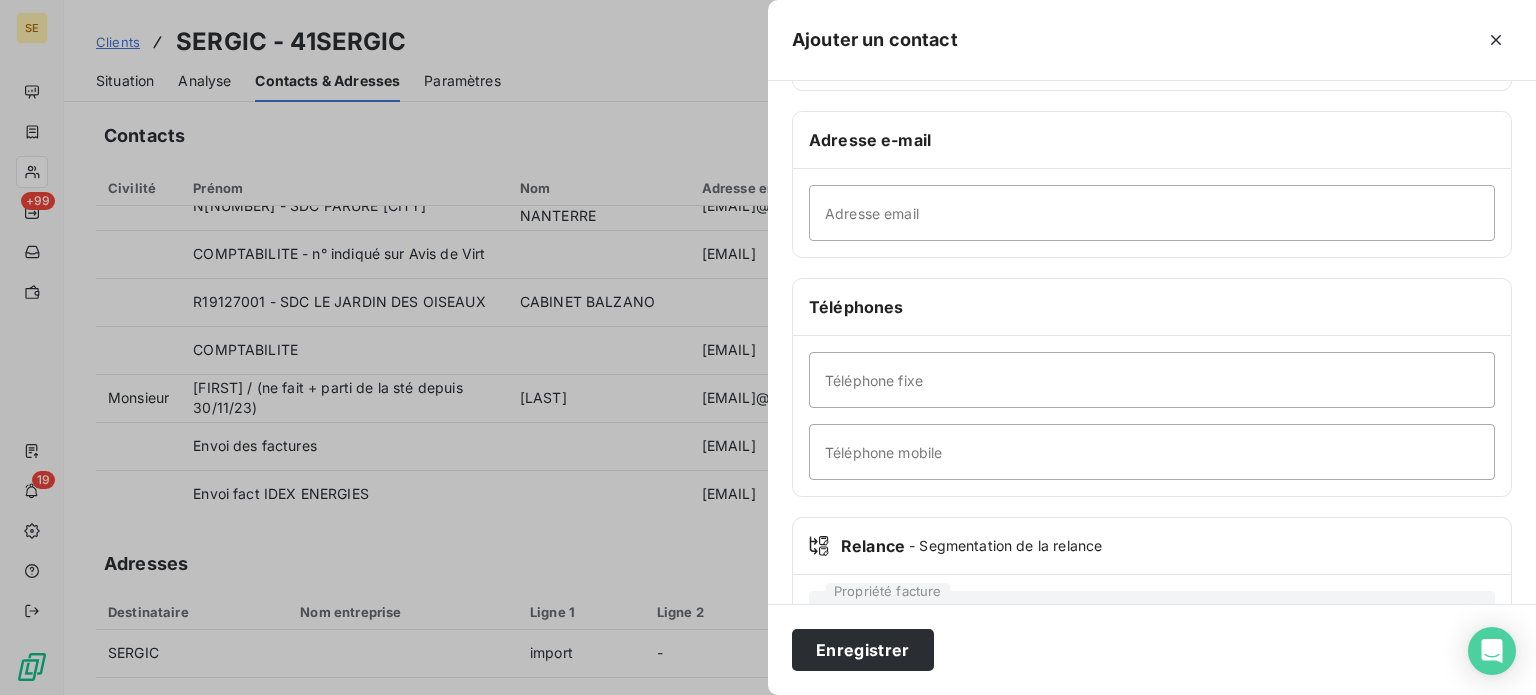 scroll, scrollTop: 385, scrollLeft: 0, axis: vertical 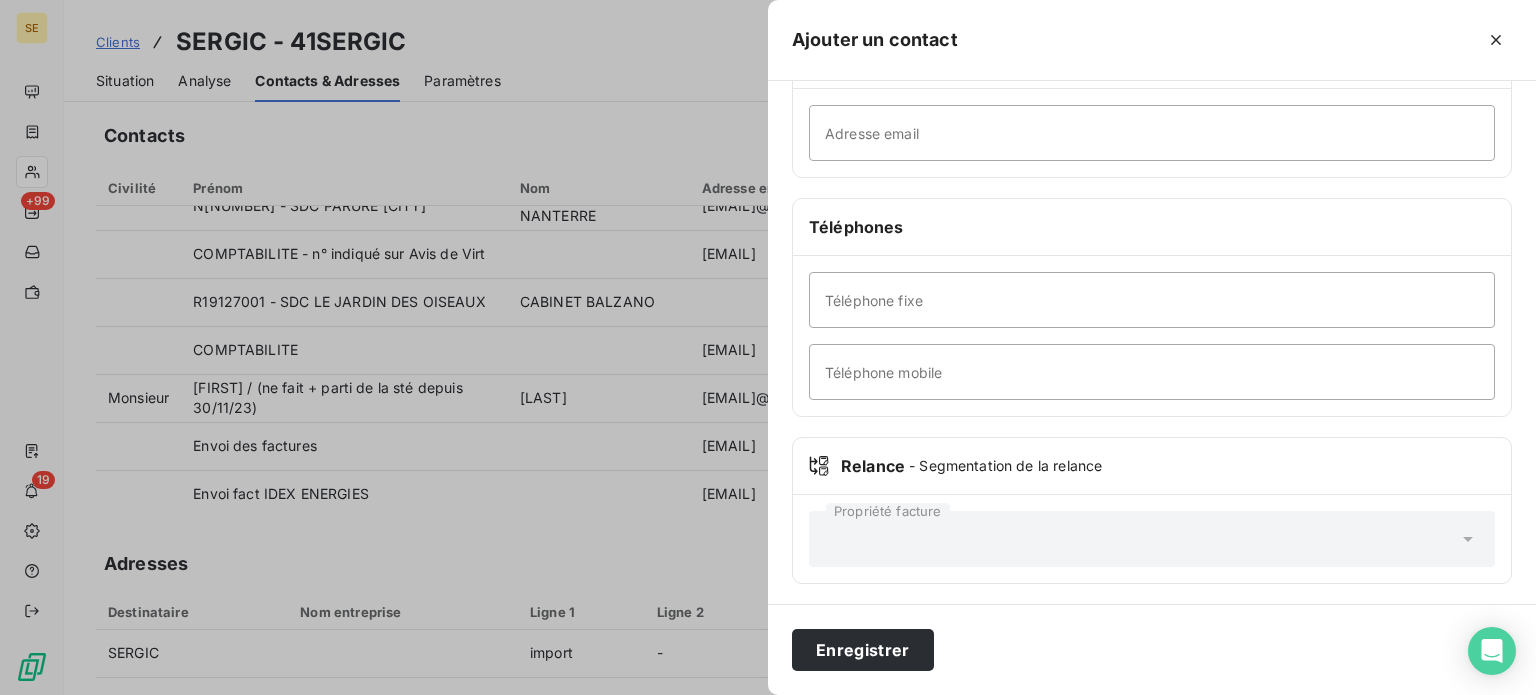 type on "[LAST]" 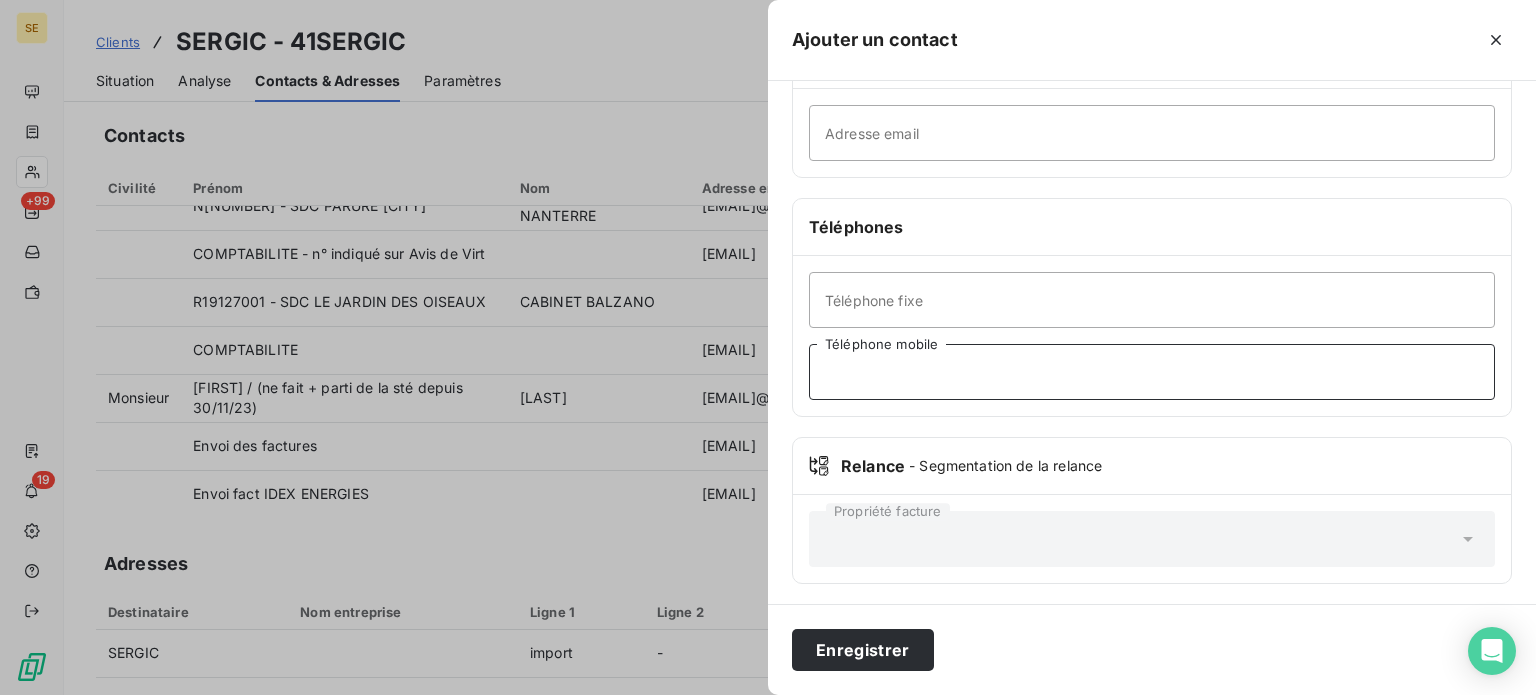 drag, startPoint x: 914, startPoint y: 377, endPoint x: 912, endPoint y: 391, distance: 14.142136 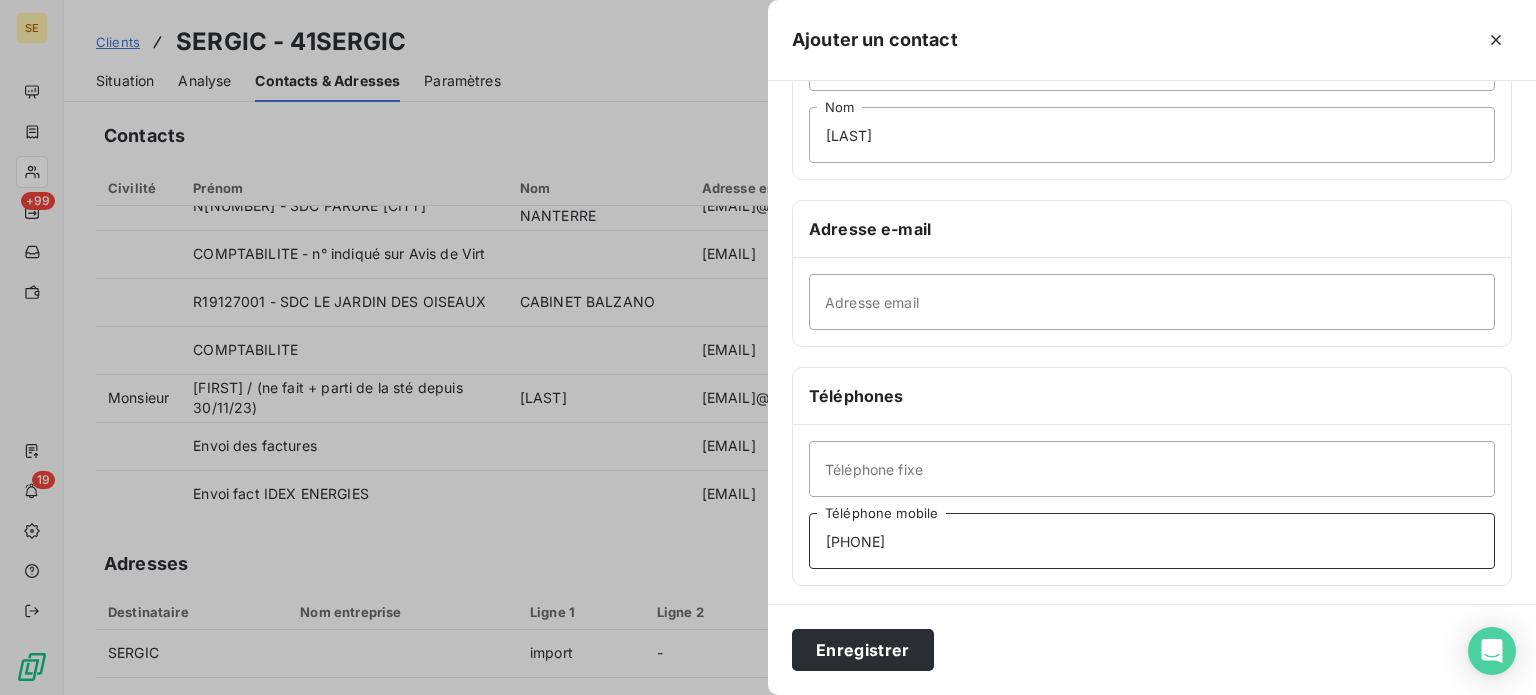 scroll, scrollTop: 0, scrollLeft: 0, axis: both 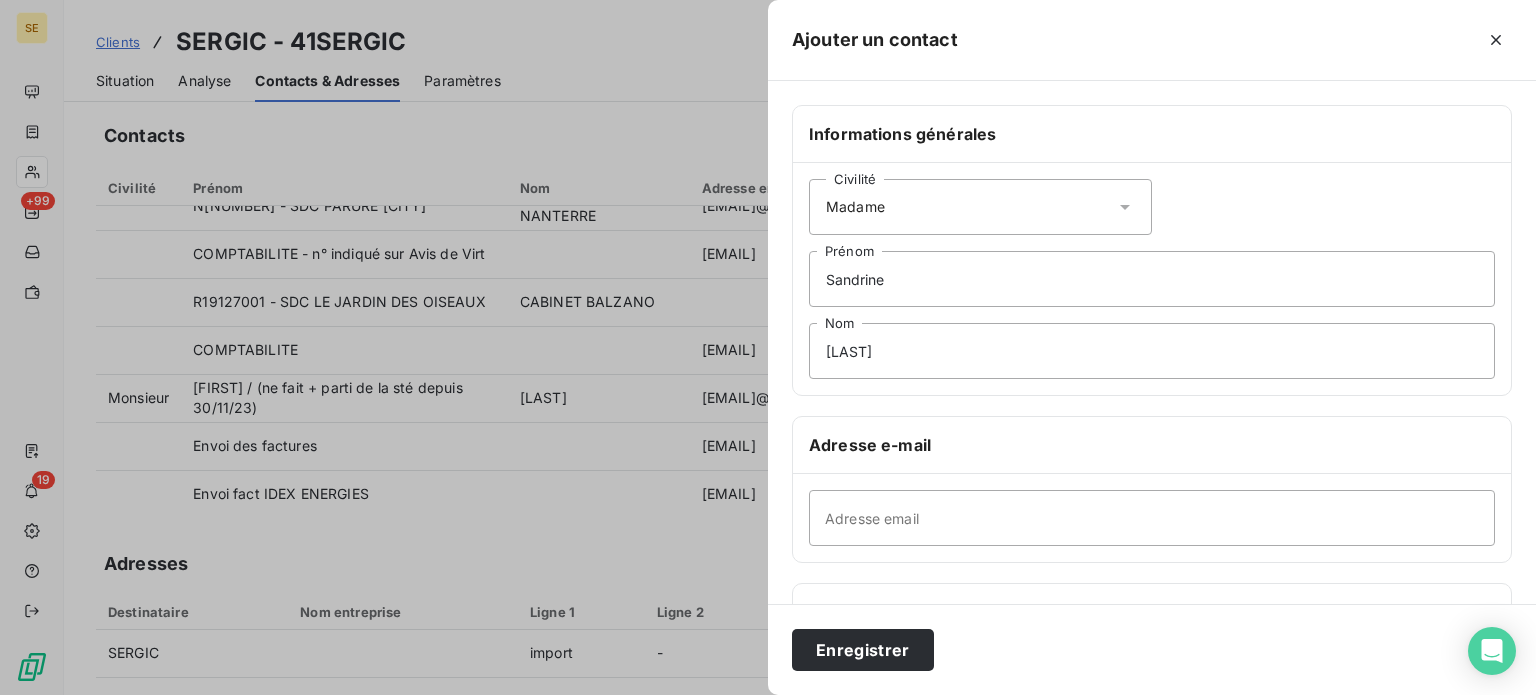 type on "[PHONE]" 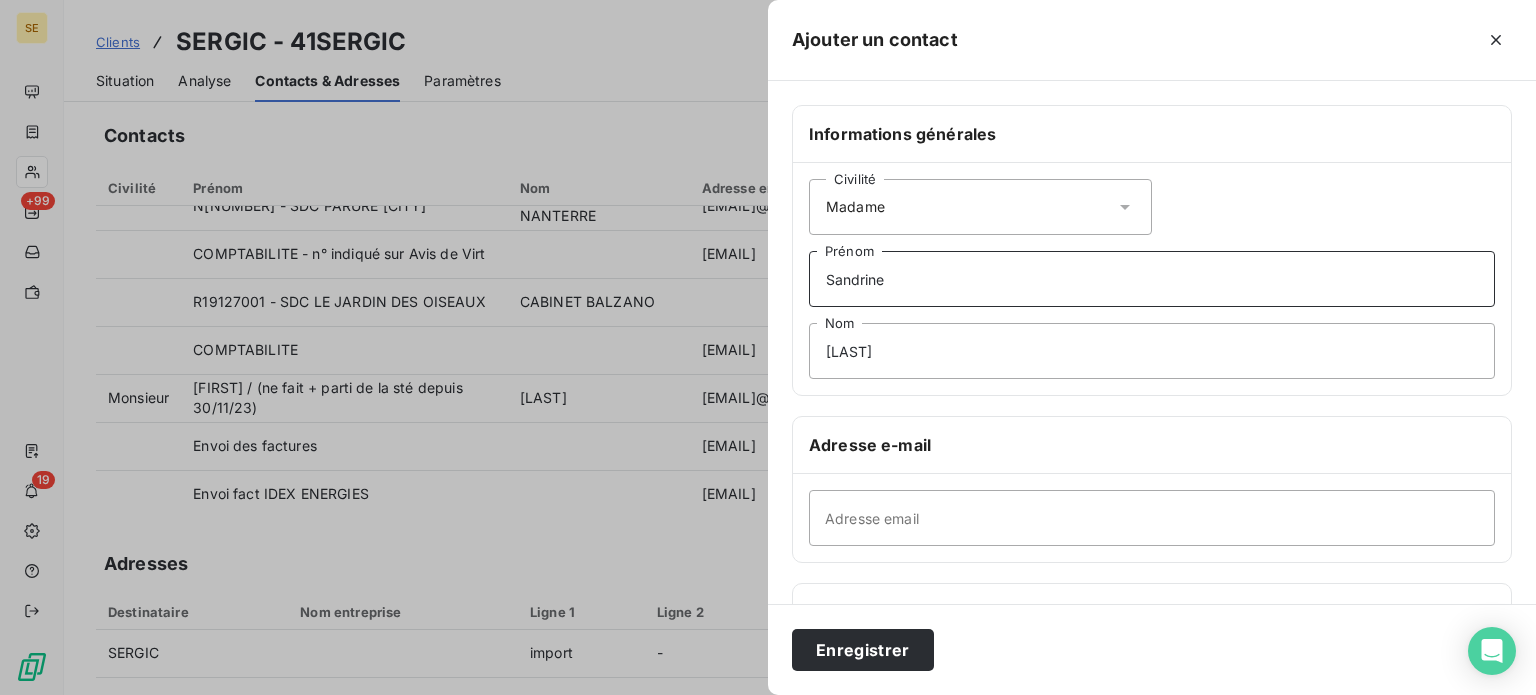 click on "Sandrine" at bounding box center (1152, 279) 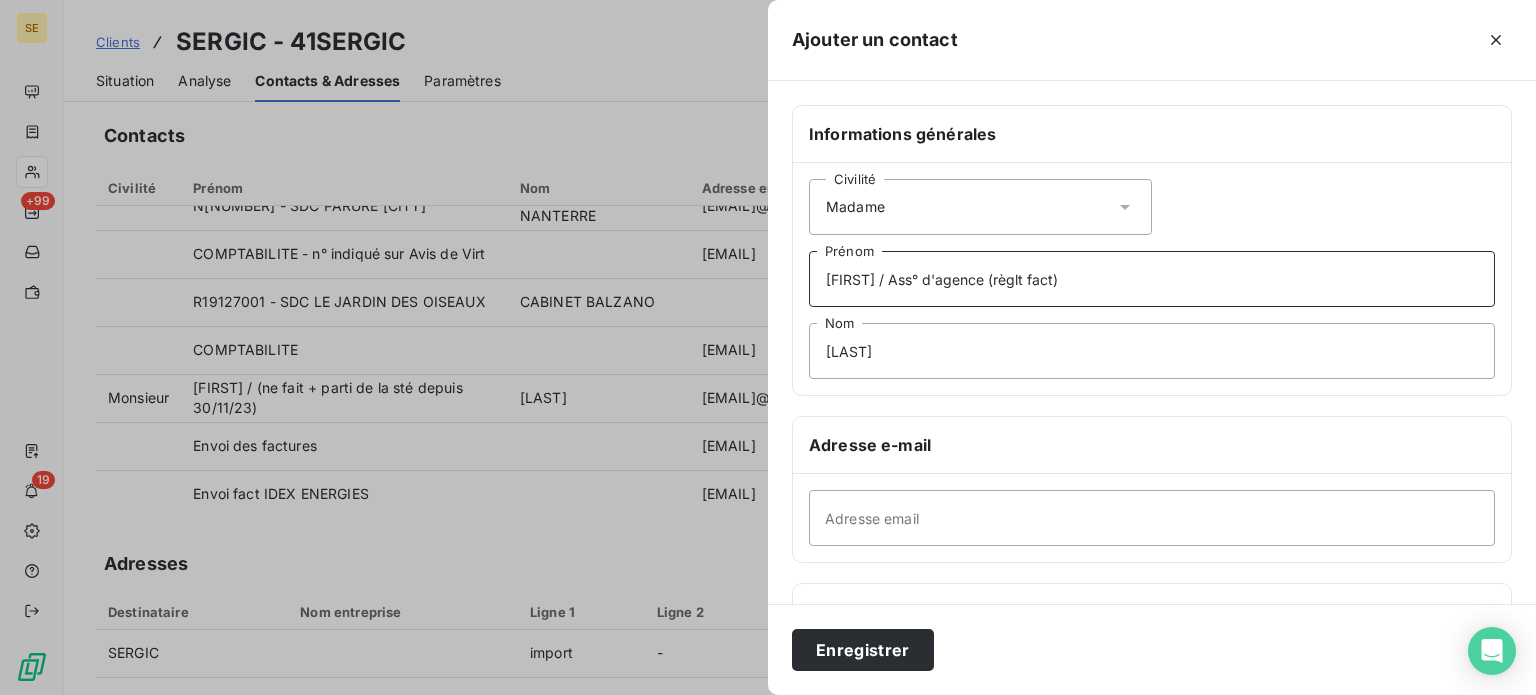 type on "[FIRST] / Ass° d'agence (règlt fact)" 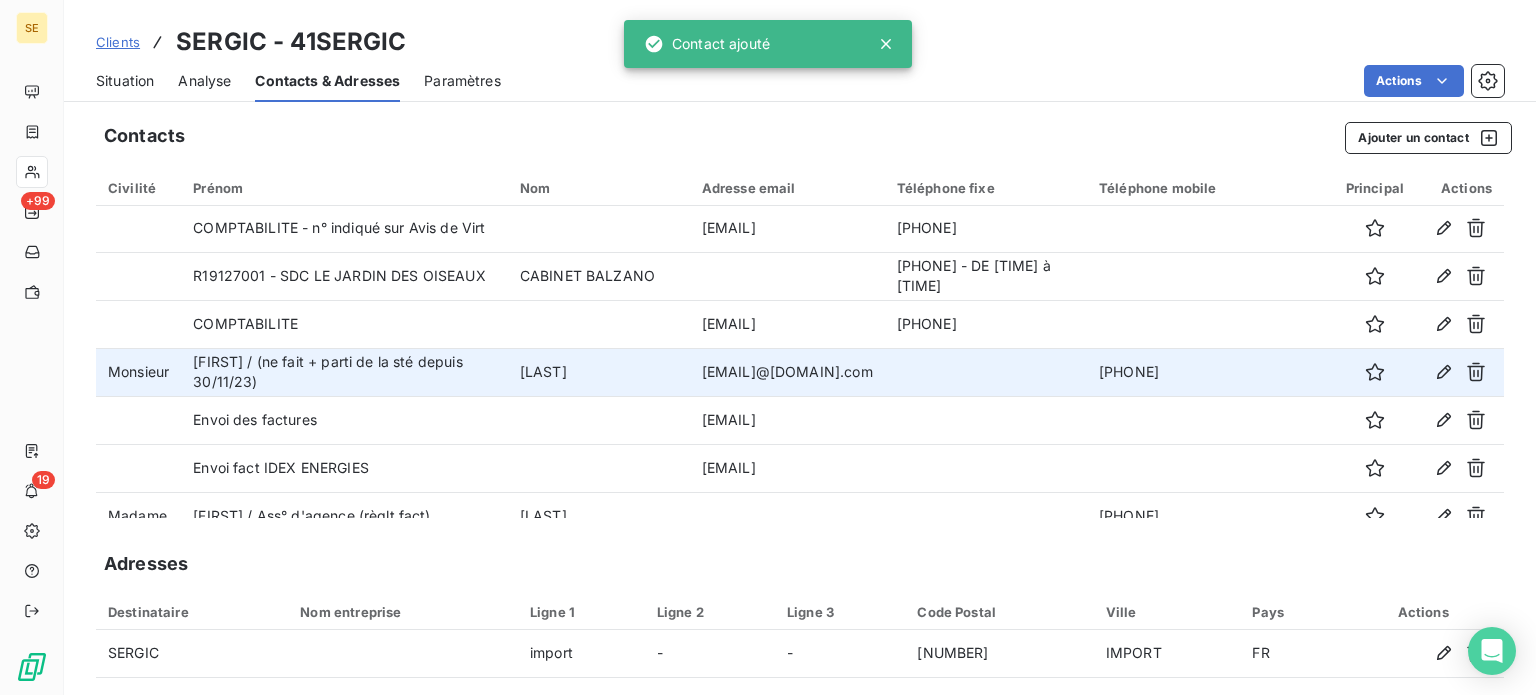 scroll, scrollTop: 168, scrollLeft: 0, axis: vertical 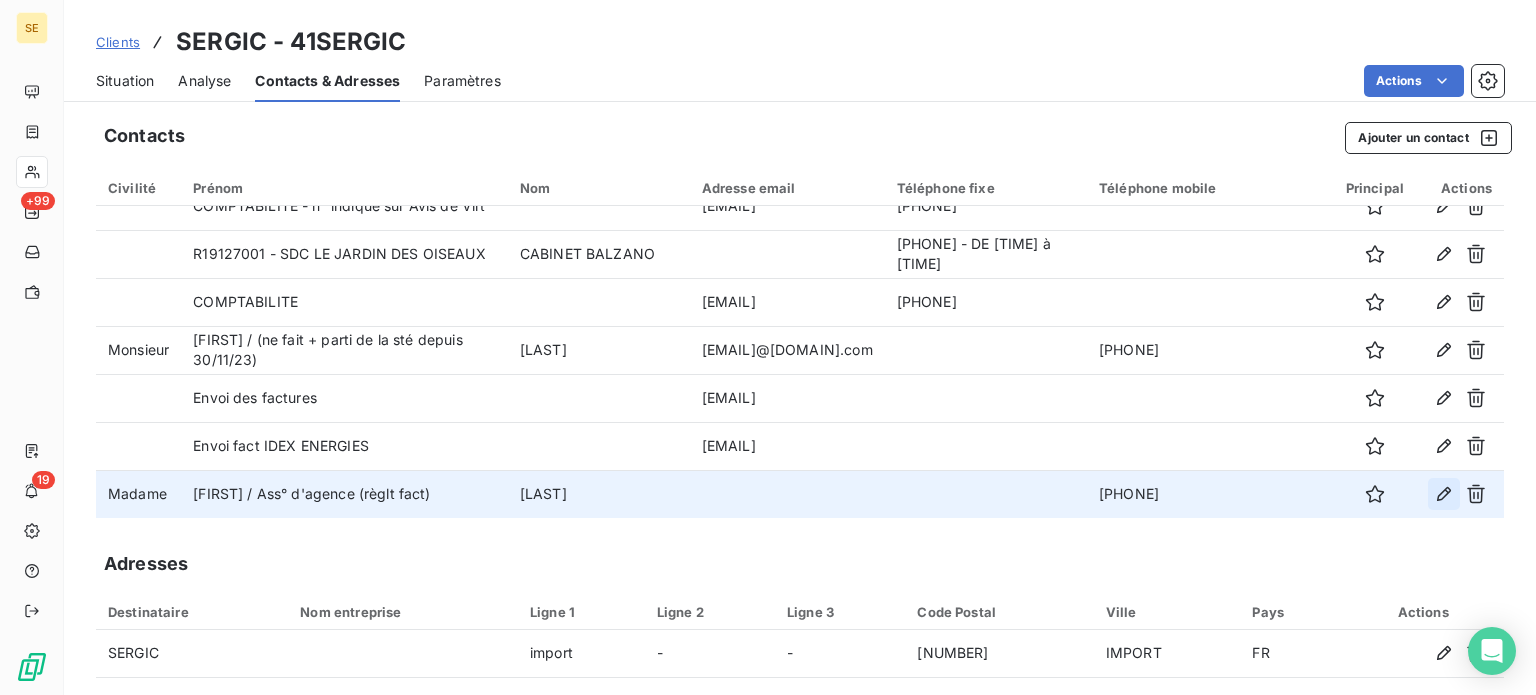 click 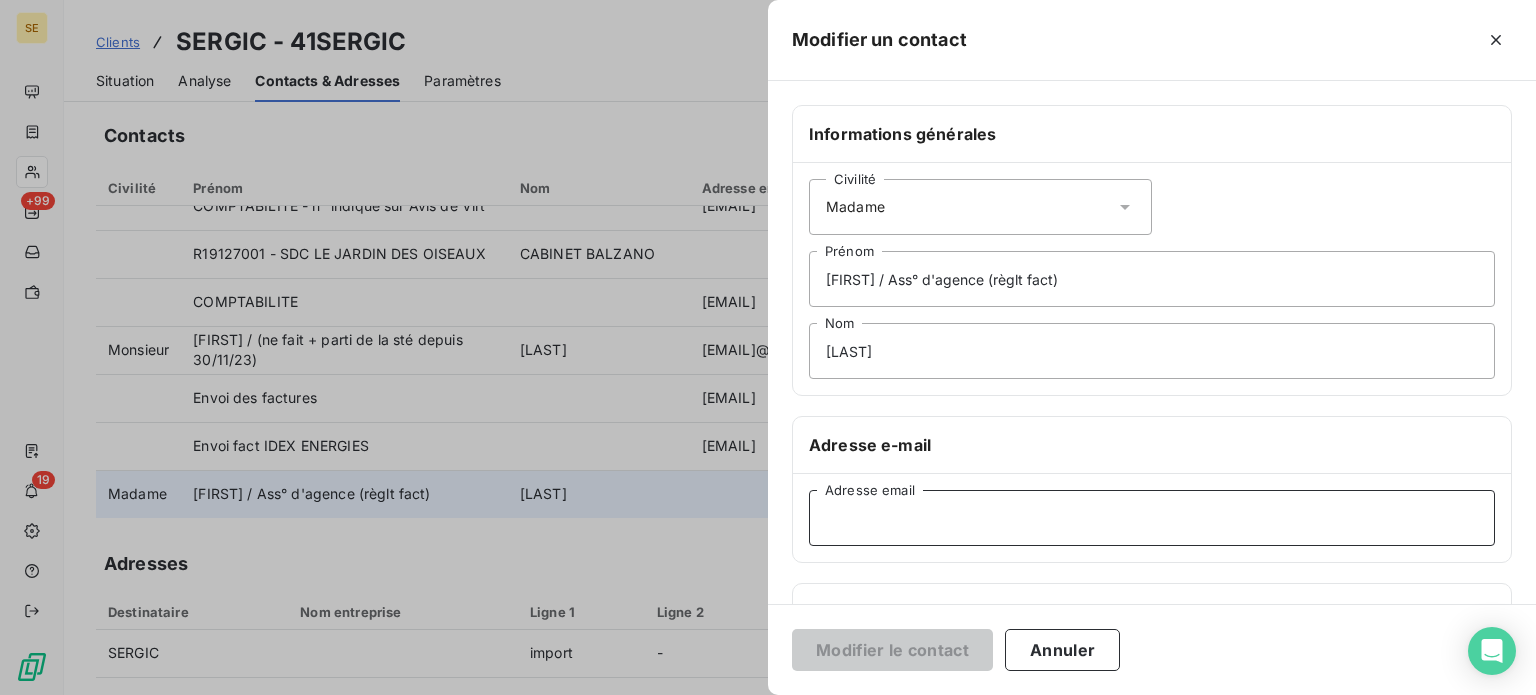 paste on "[EMAIL]" 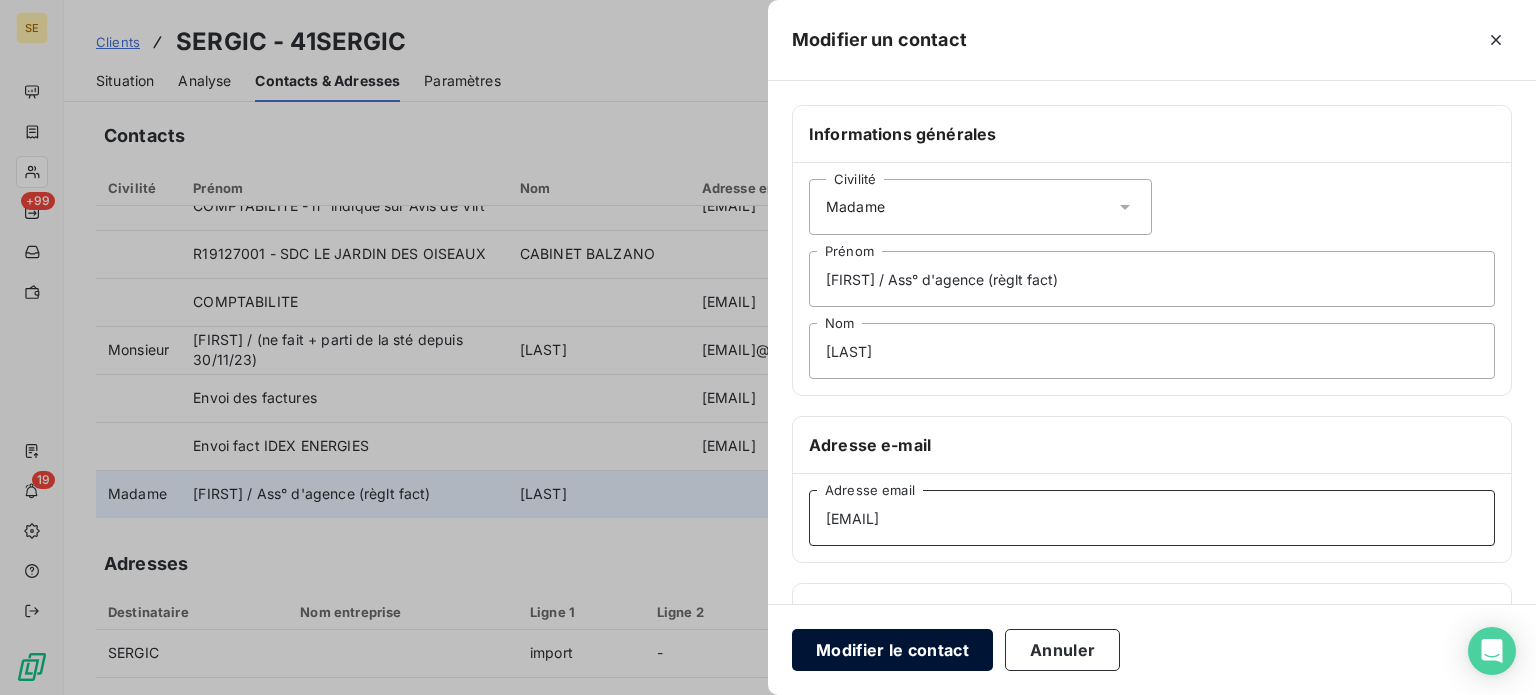 type on "[EMAIL]" 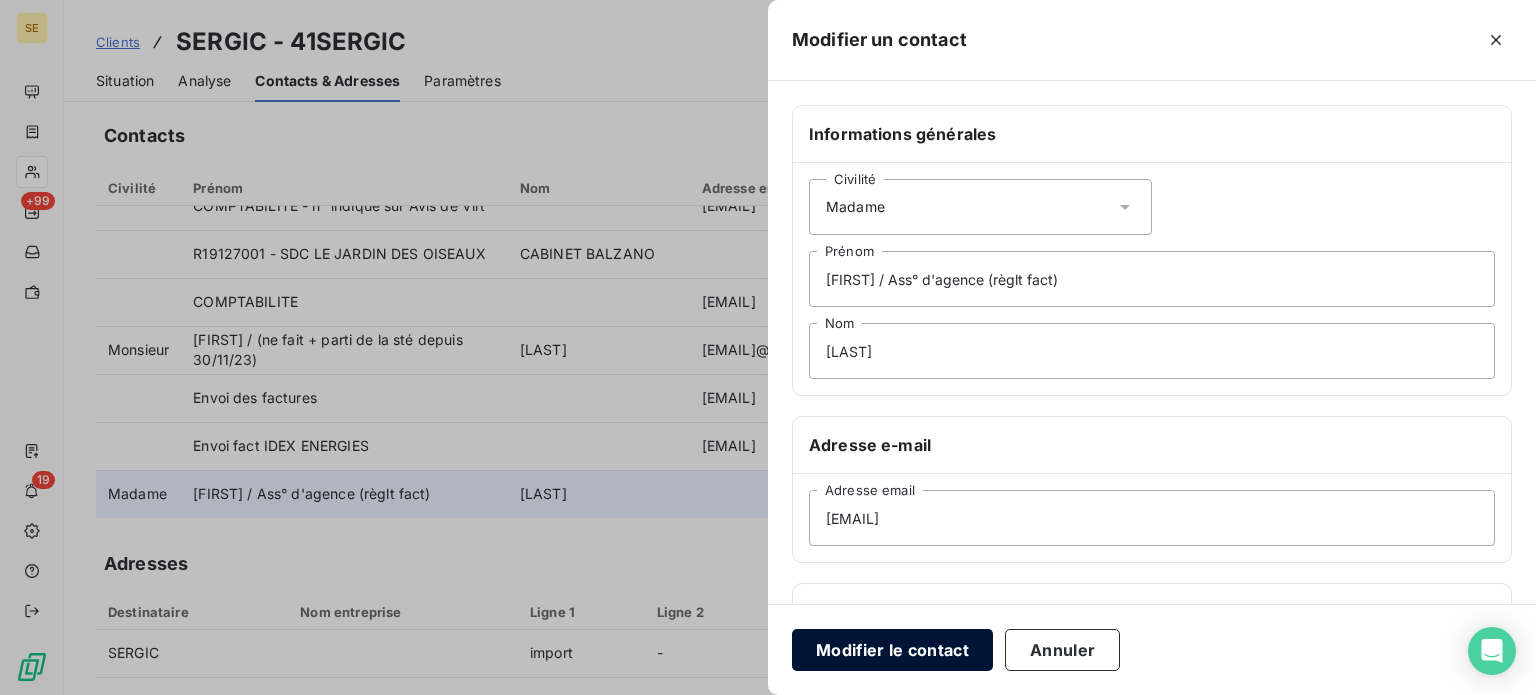 click on "Modifier le contact" at bounding box center [892, 650] 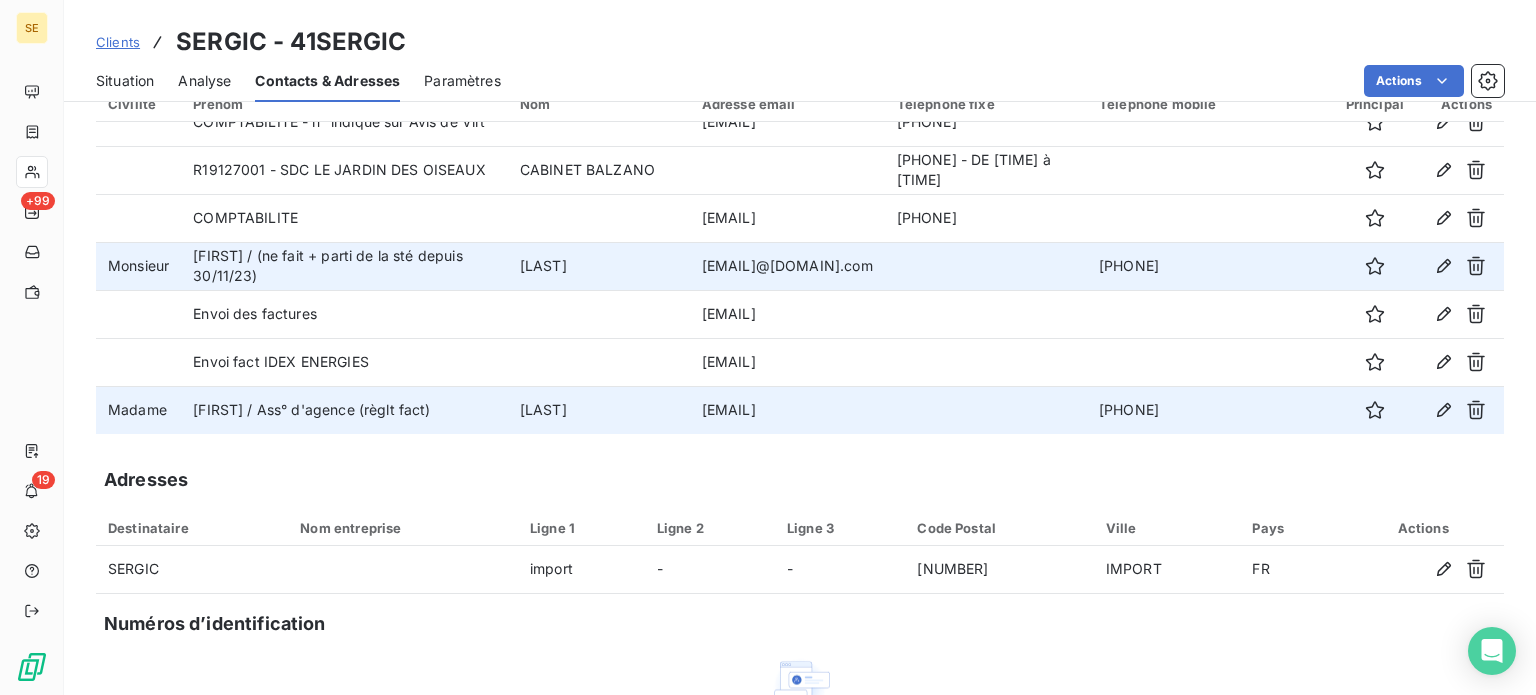 scroll, scrollTop: 0, scrollLeft: 0, axis: both 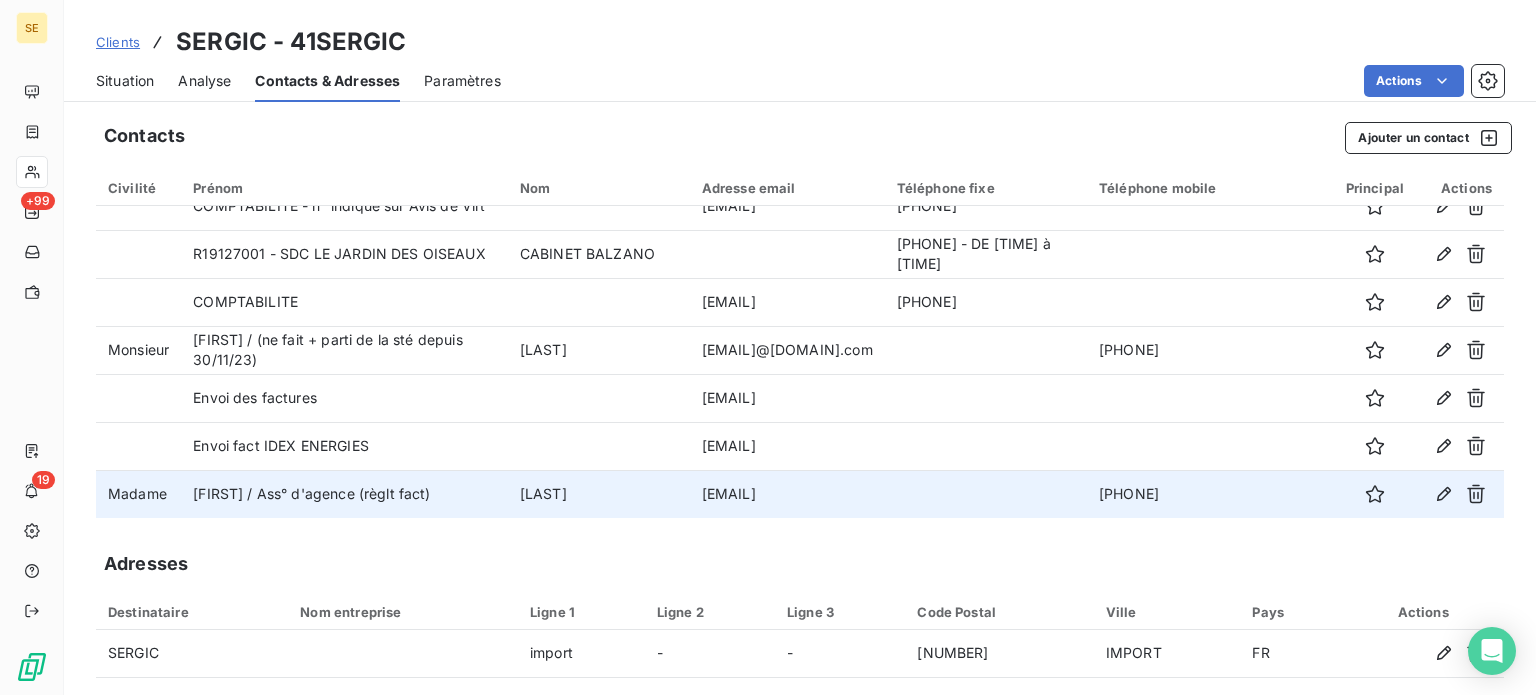 click on "Situation" at bounding box center [125, 81] 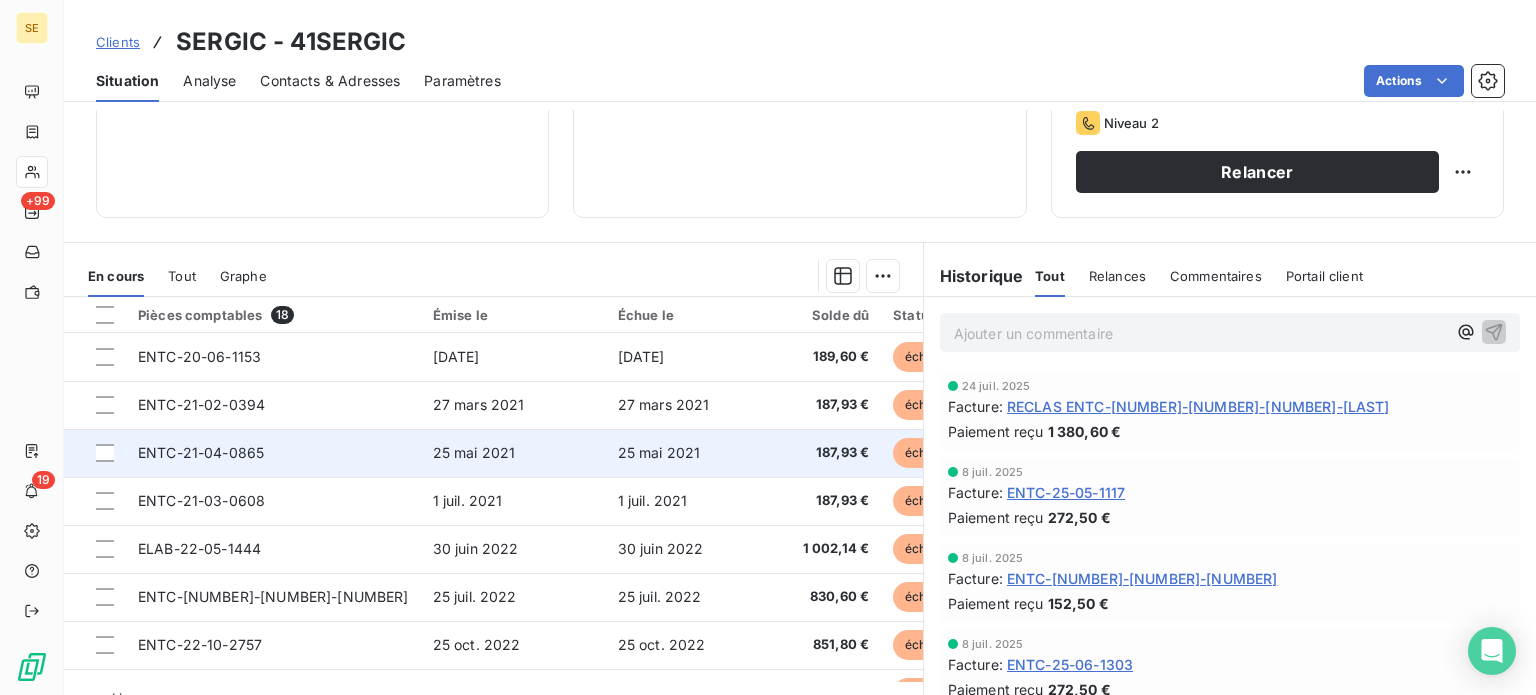 scroll, scrollTop: 360, scrollLeft: 0, axis: vertical 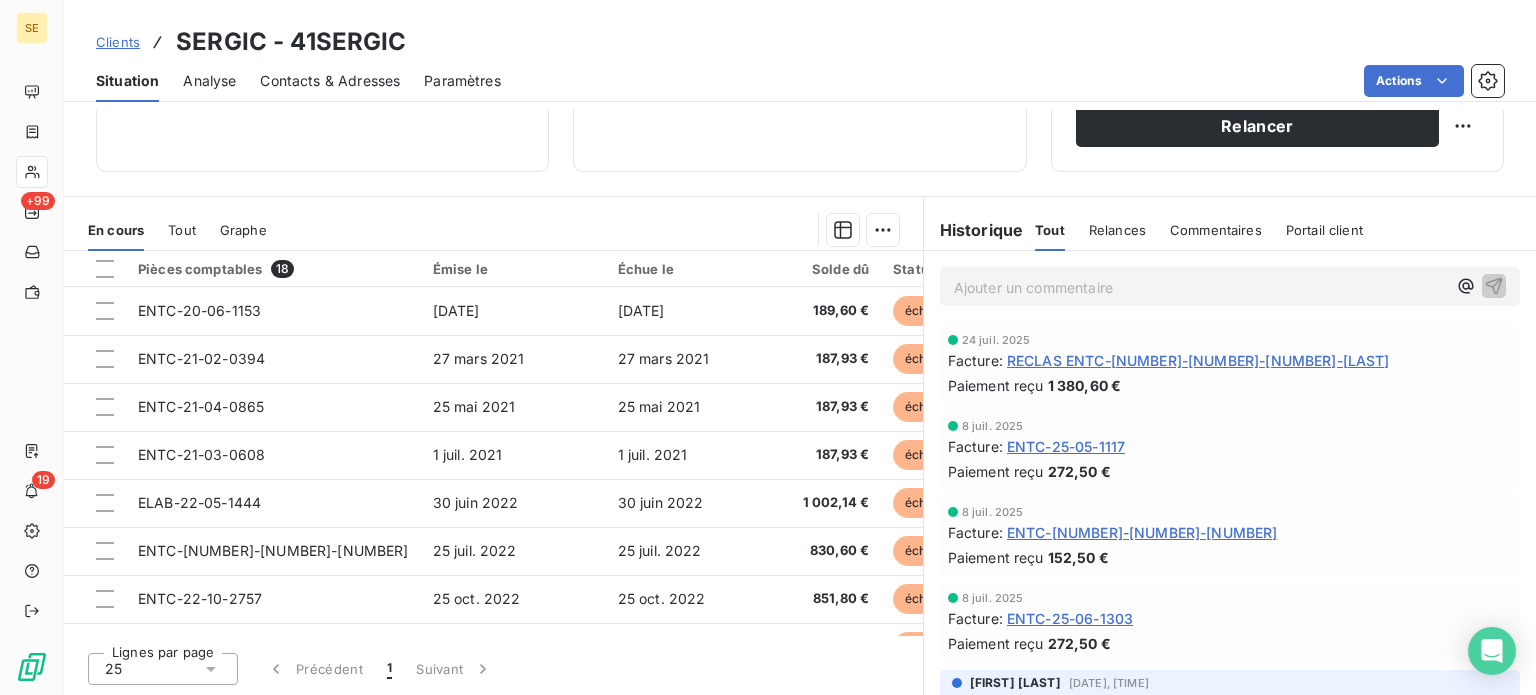 click on "Ajouter un commentaire ﻿" at bounding box center [1200, 287] 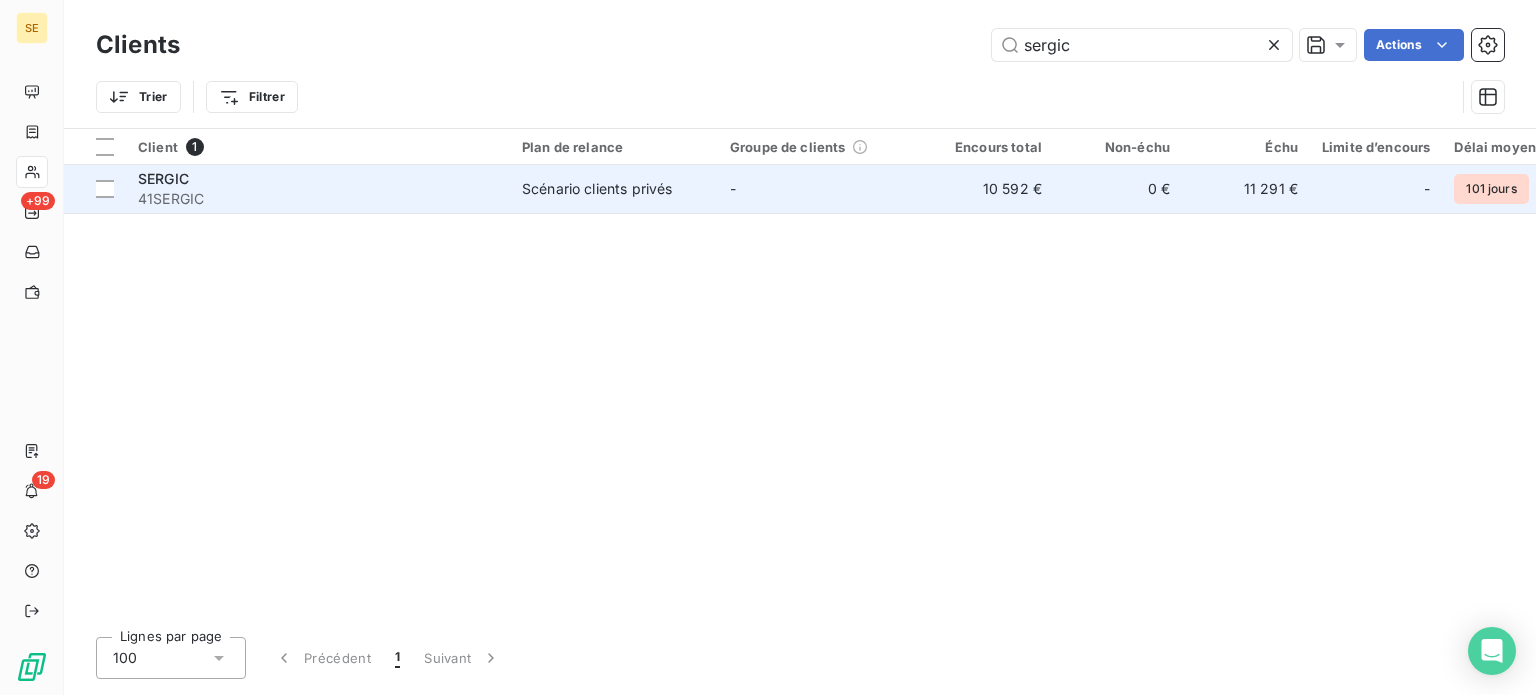 click on "Scénario clients privés" at bounding box center (597, 189) 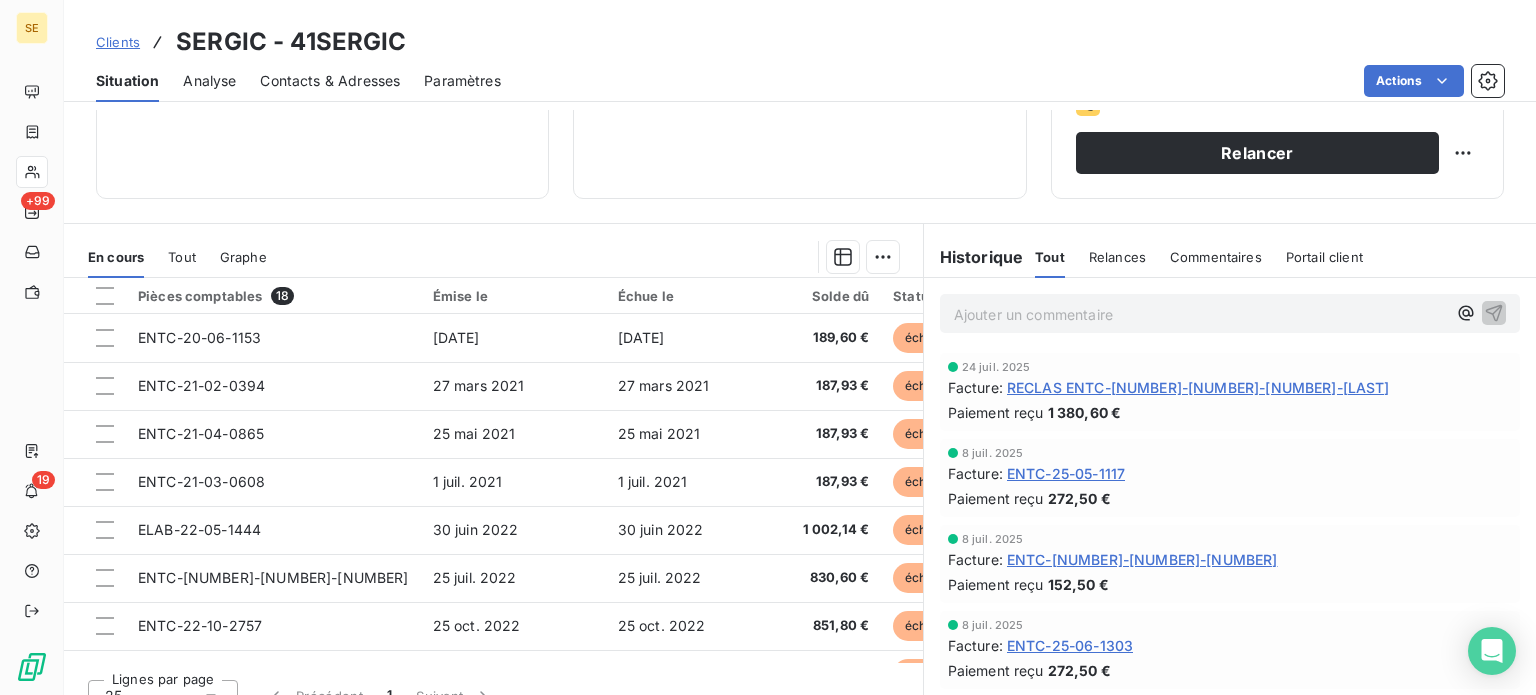 scroll, scrollTop: 360, scrollLeft: 0, axis: vertical 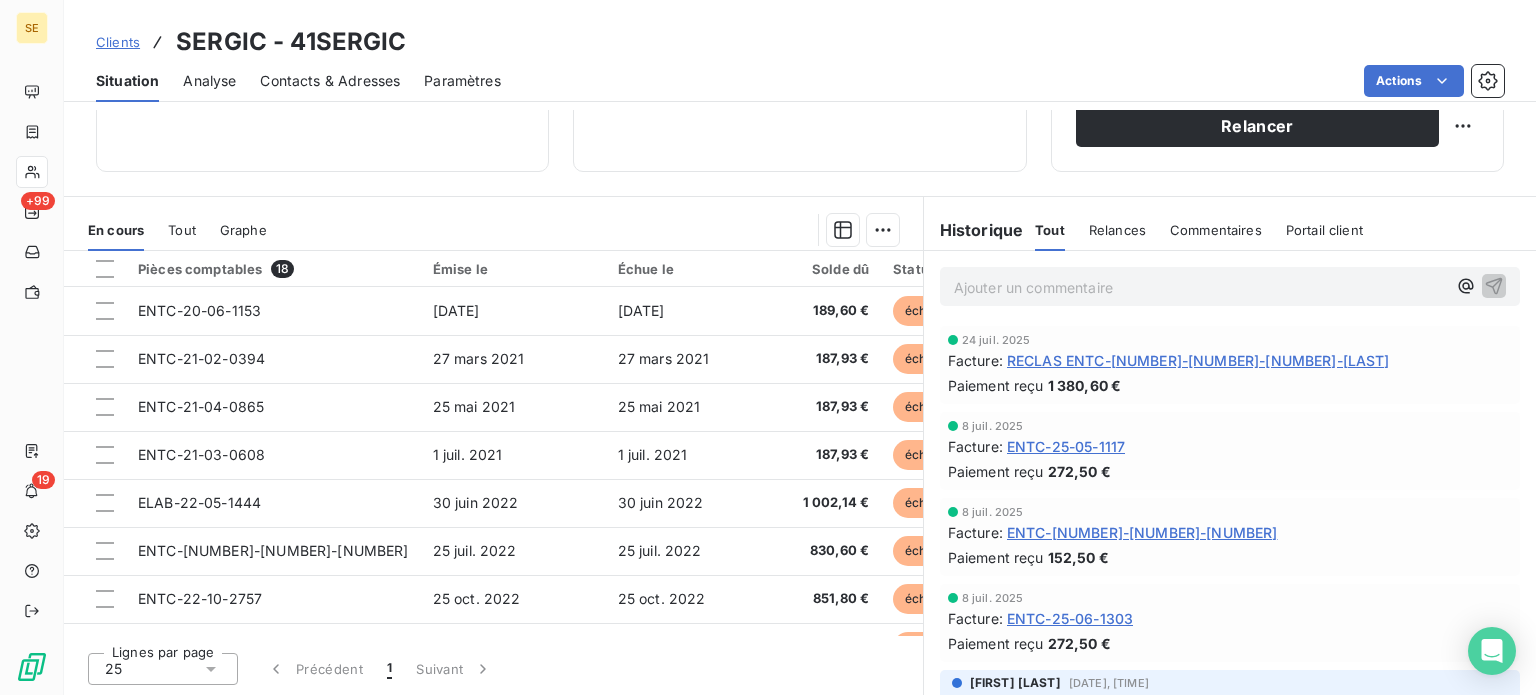 click on "Clients" at bounding box center [118, 42] 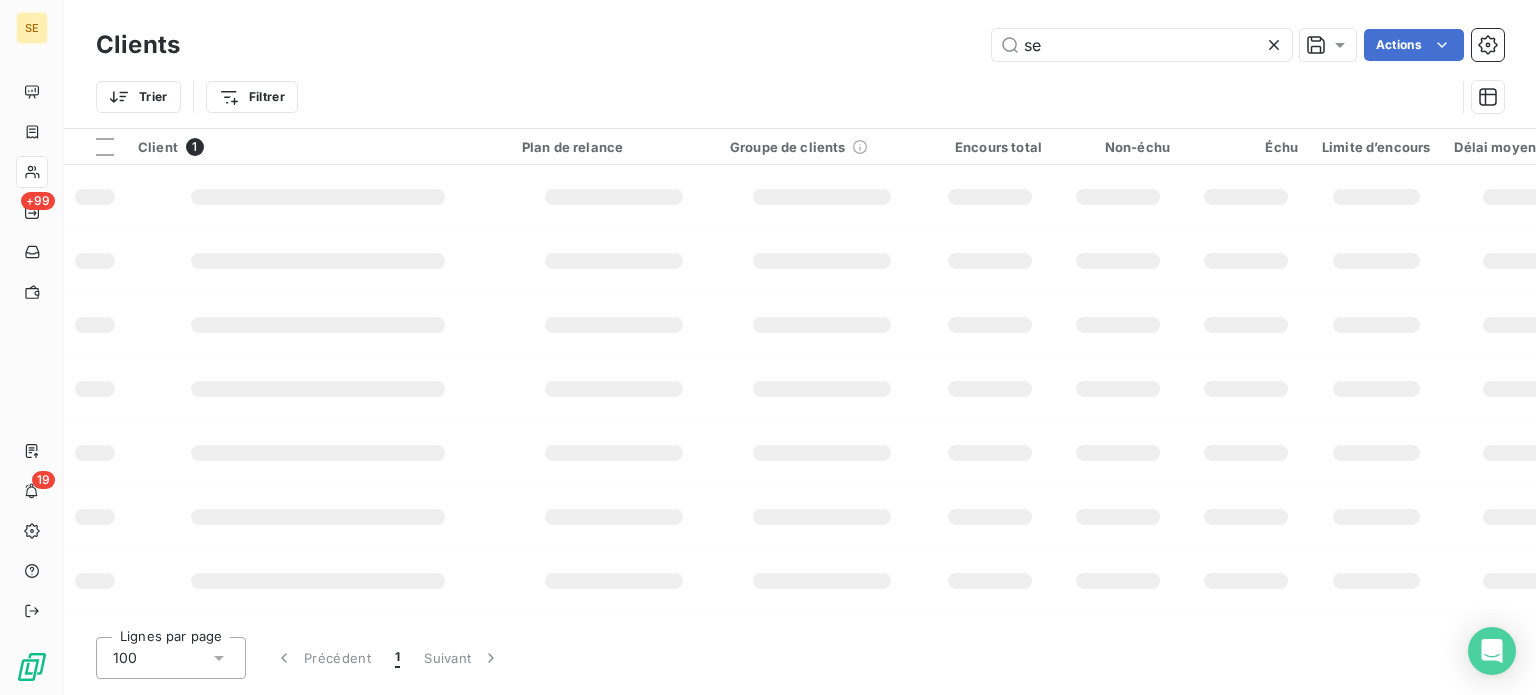type on "s" 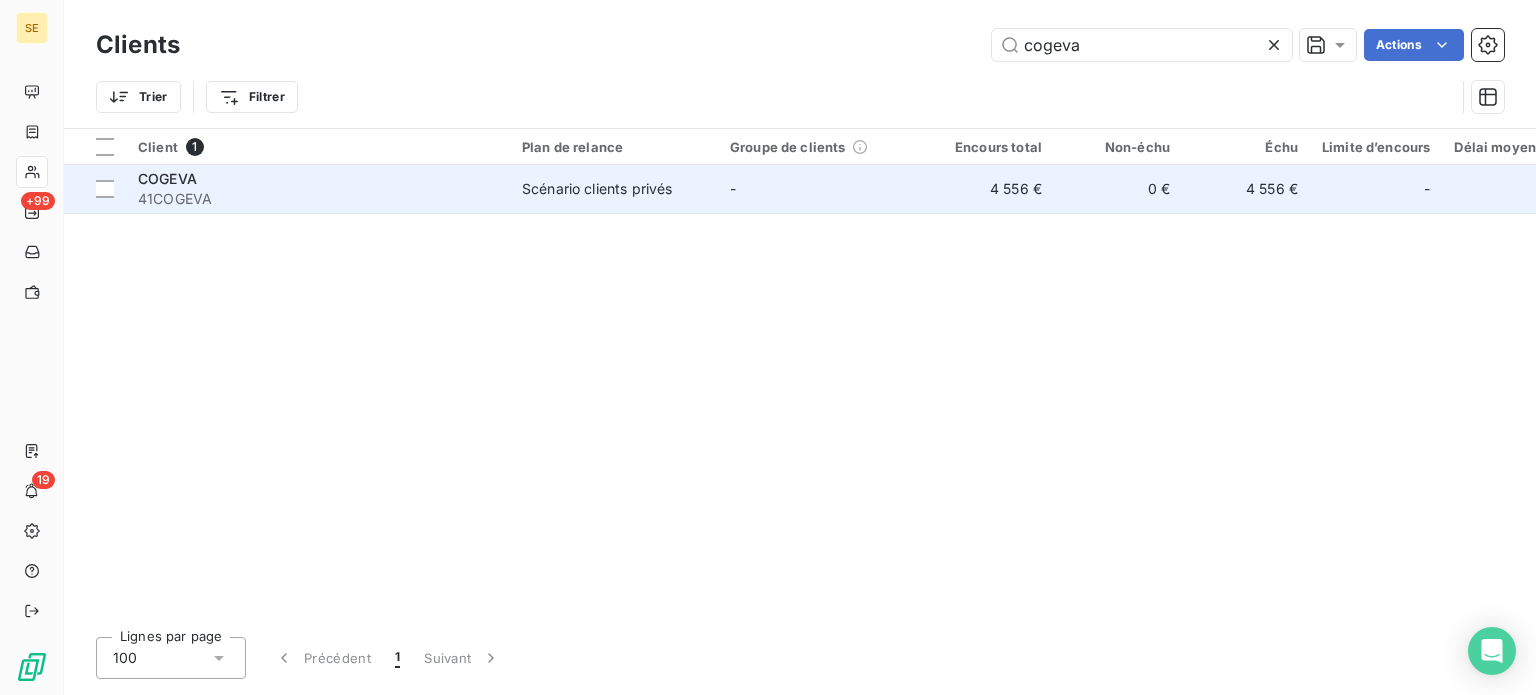 type on "cogeva" 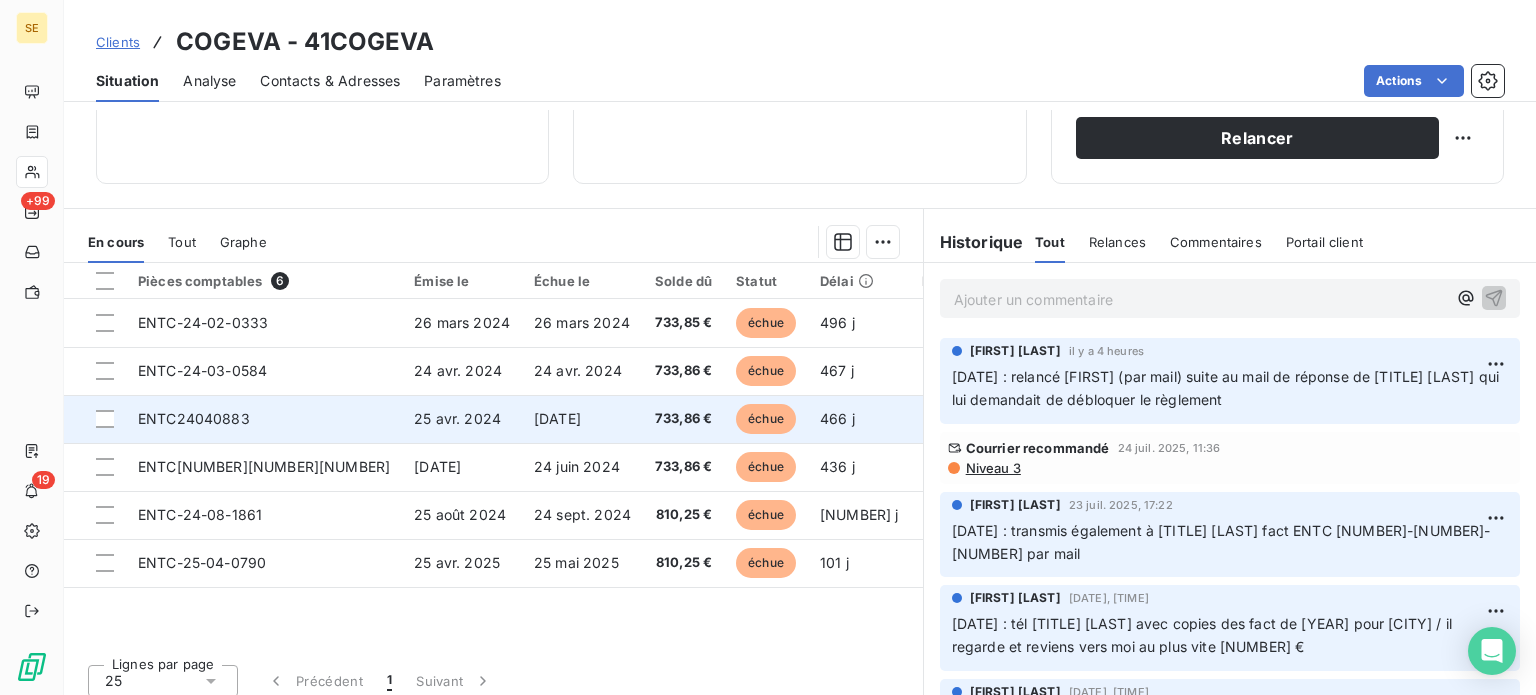 scroll, scrollTop: 360, scrollLeft: 0, axis: vertical 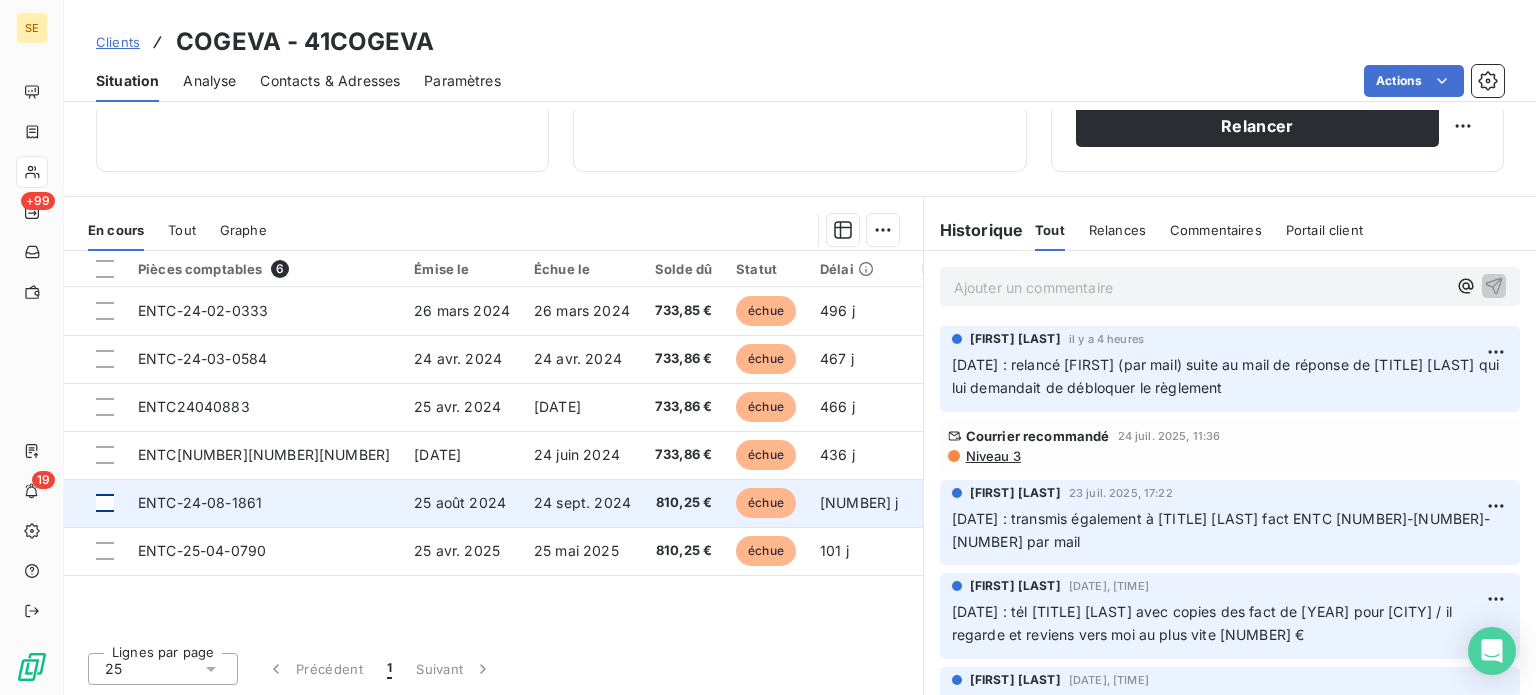 click at bounding box center (105, 503) 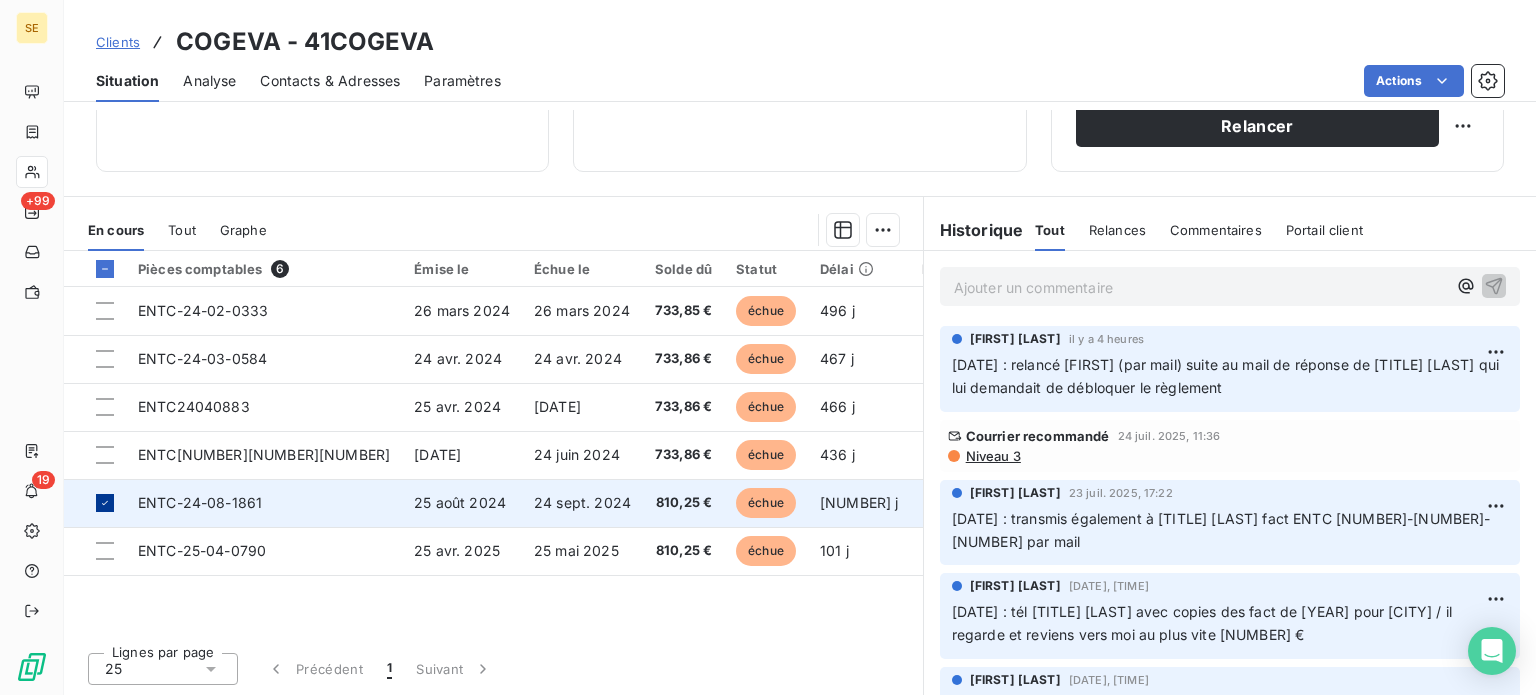 click 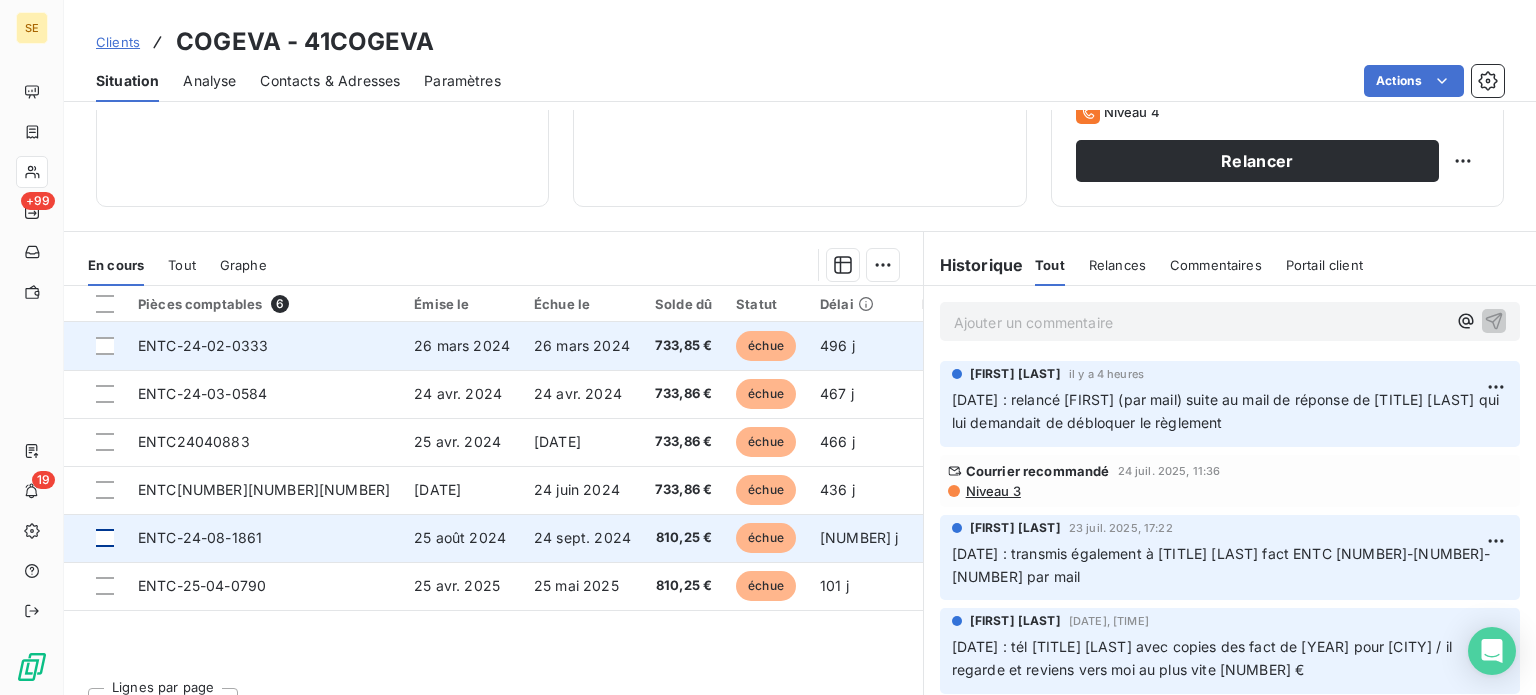 scroll, scrollTop: 360, scrollLeft: 0, axis: vertical 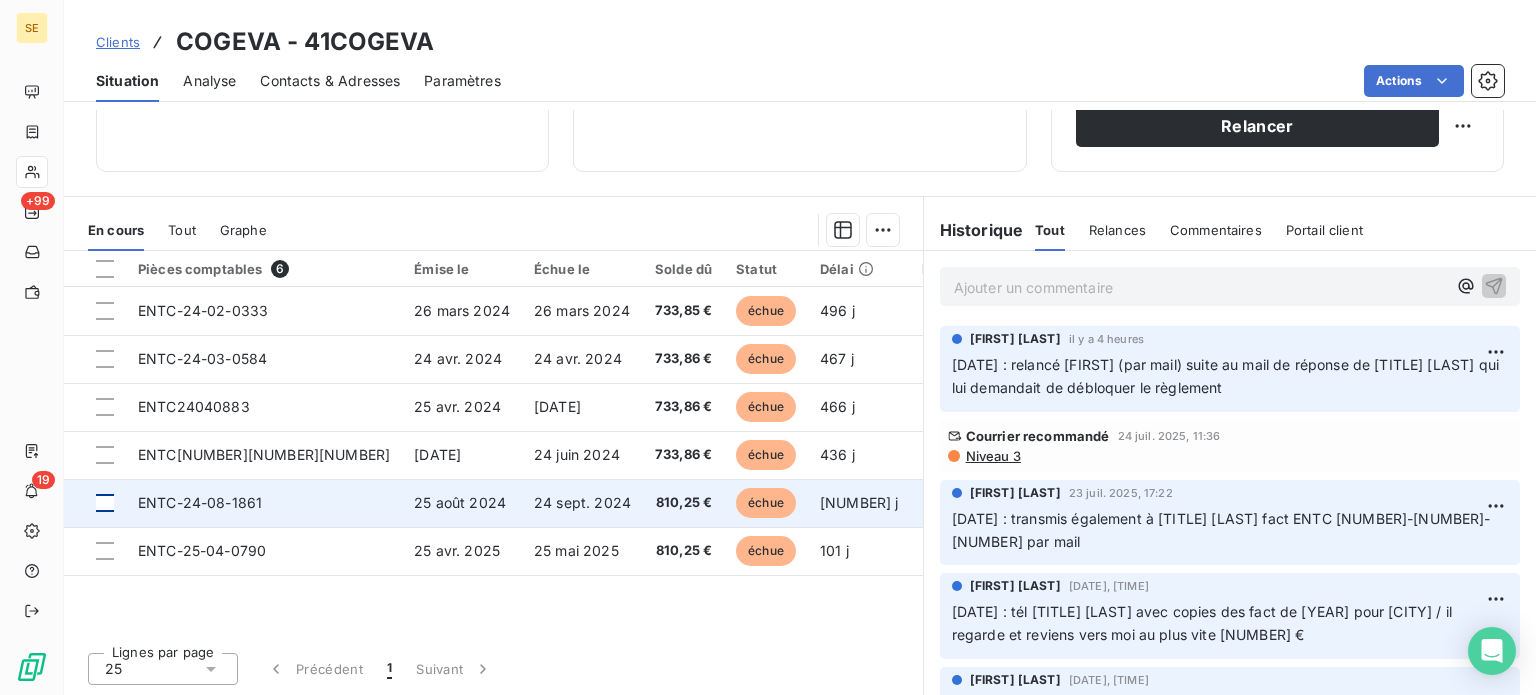 click on "Ajouter un commentaire ﻿" at bounding box center [1200, 287] 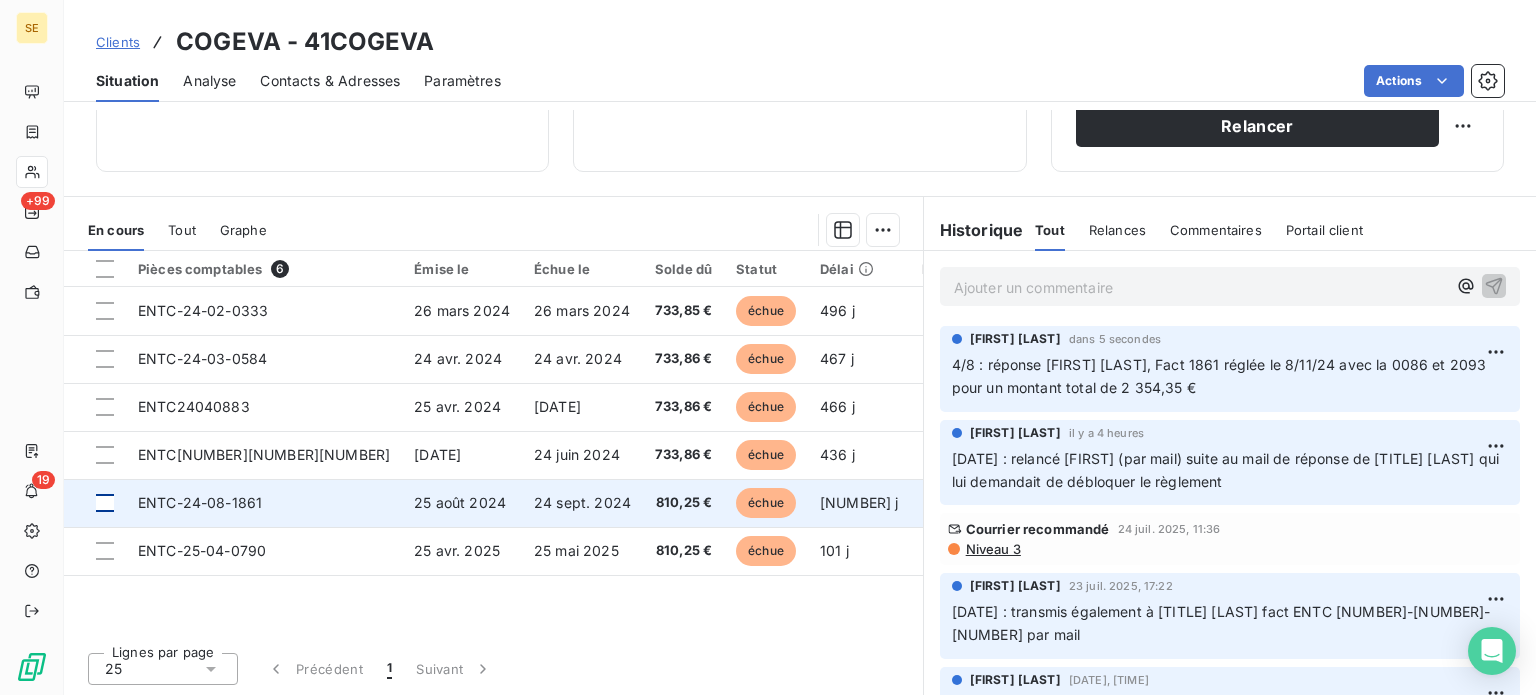 click on "Clients" at bounding box center (118, 42) 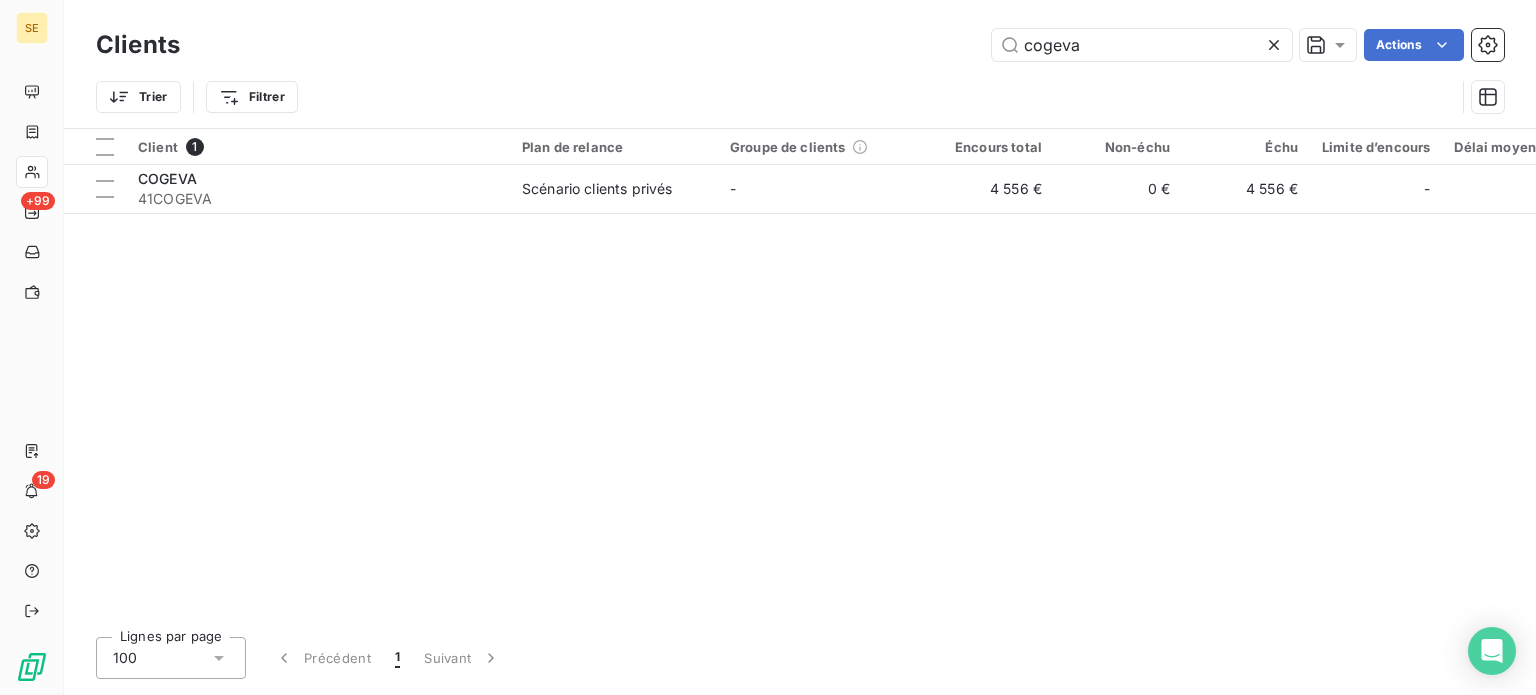 drag, startPoint x: 1138, startPoint y: 32, endPoint x: 720, endPoint y: 31, distance: 418.0012 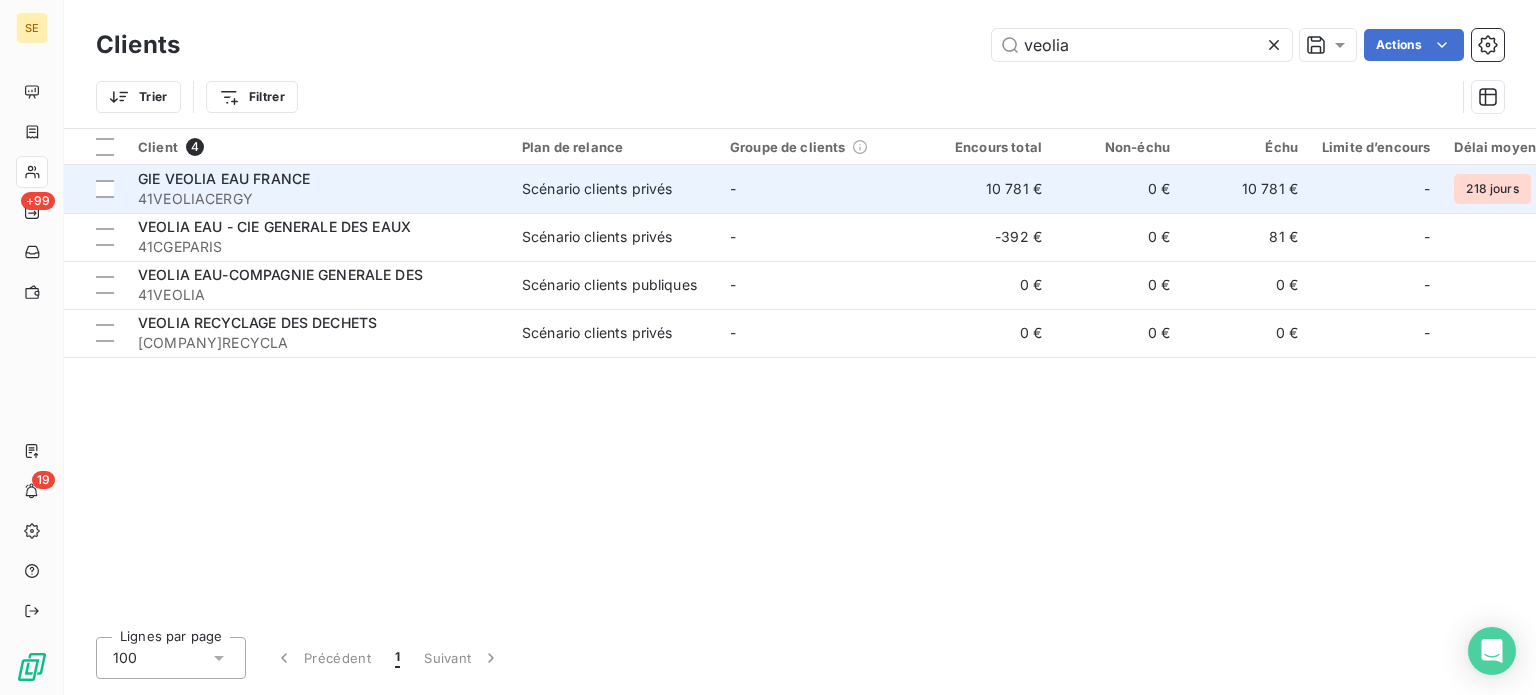 type on "veolia" 